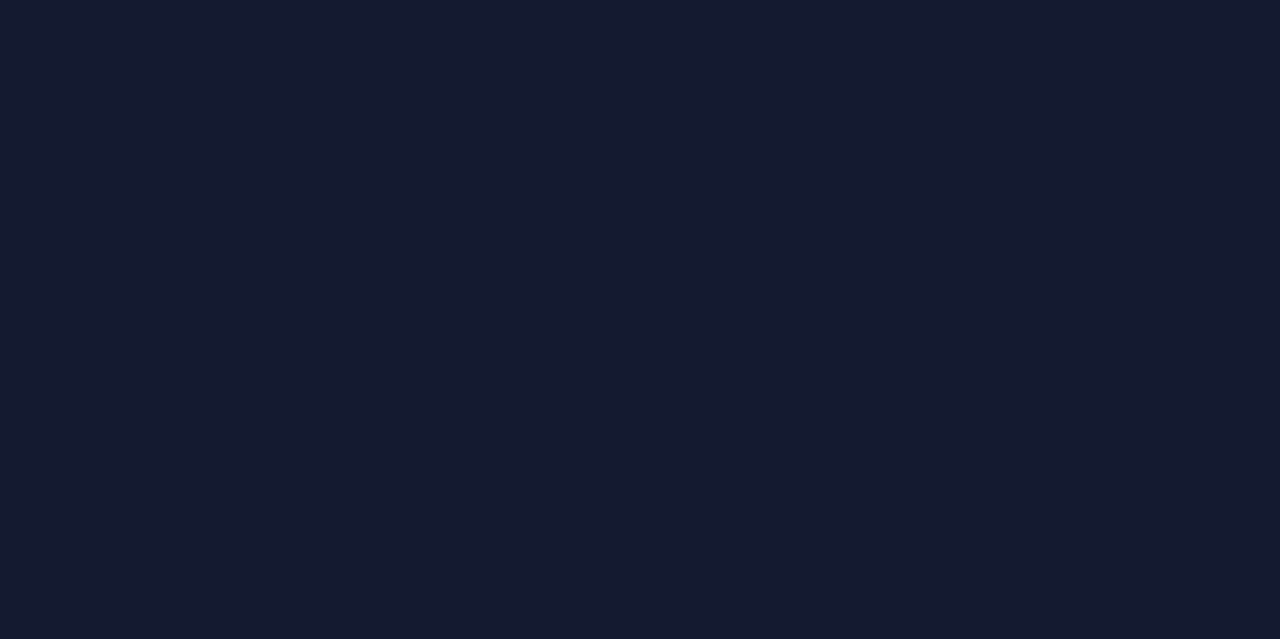 scroll, scrollTop: 0, scrollLeft: 0, axis: both 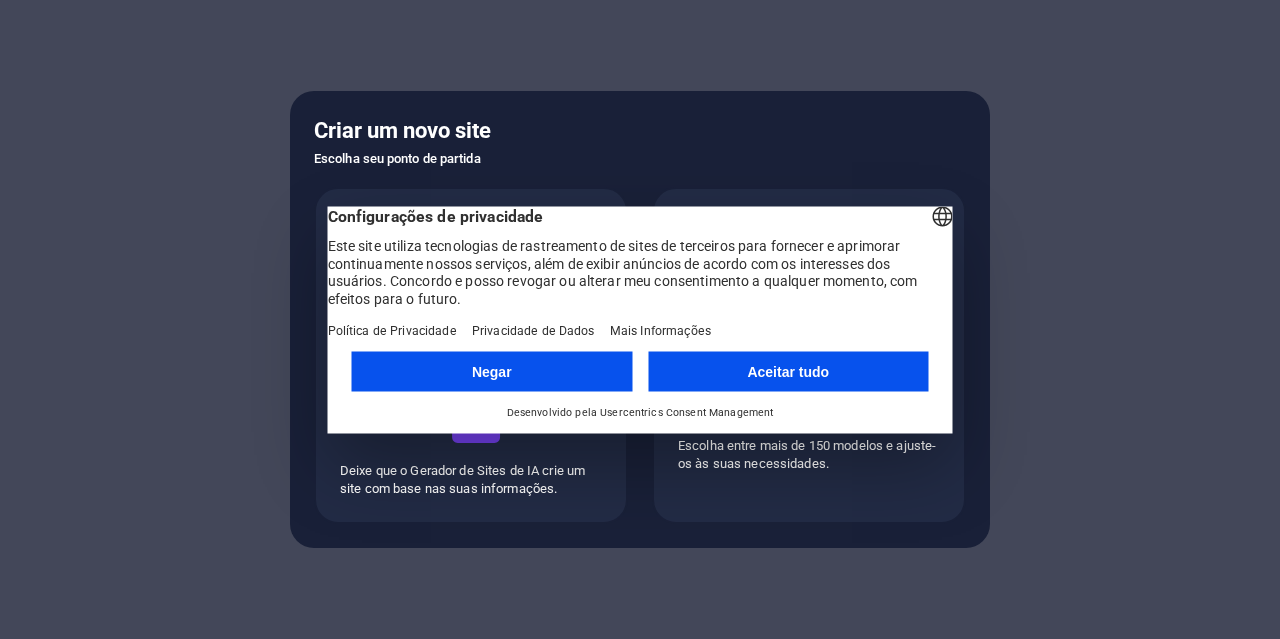 click on "Aceitar tudo" at bounding box center [788, 371] 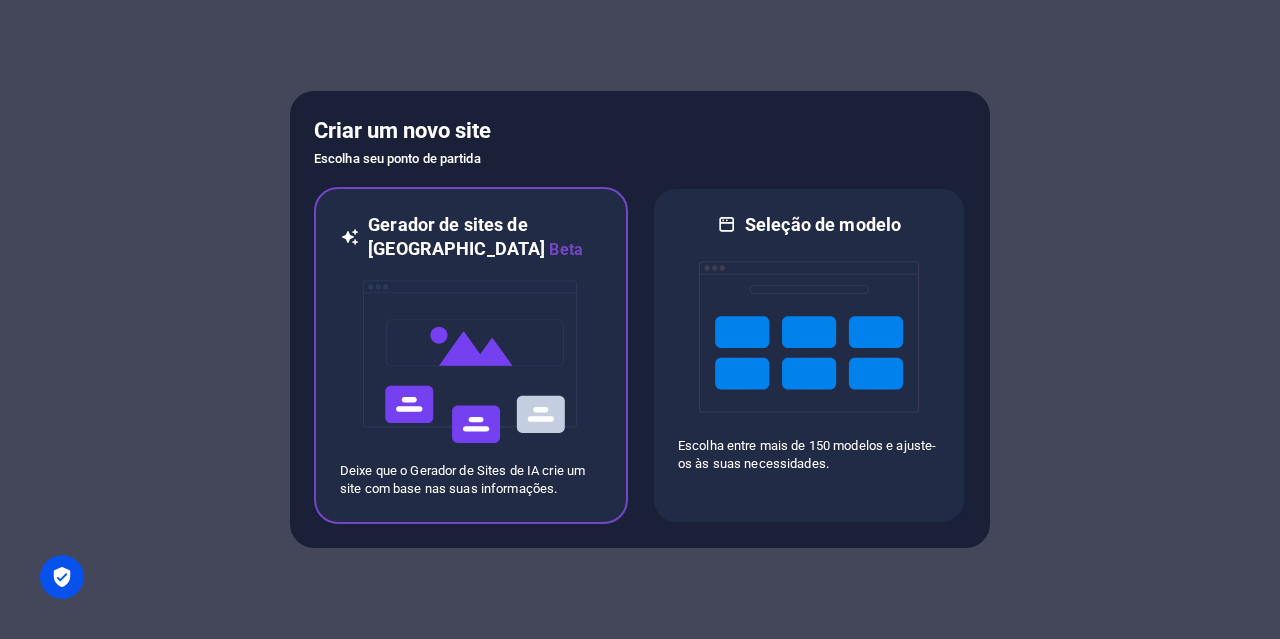 click at bounding box center [471, 362] 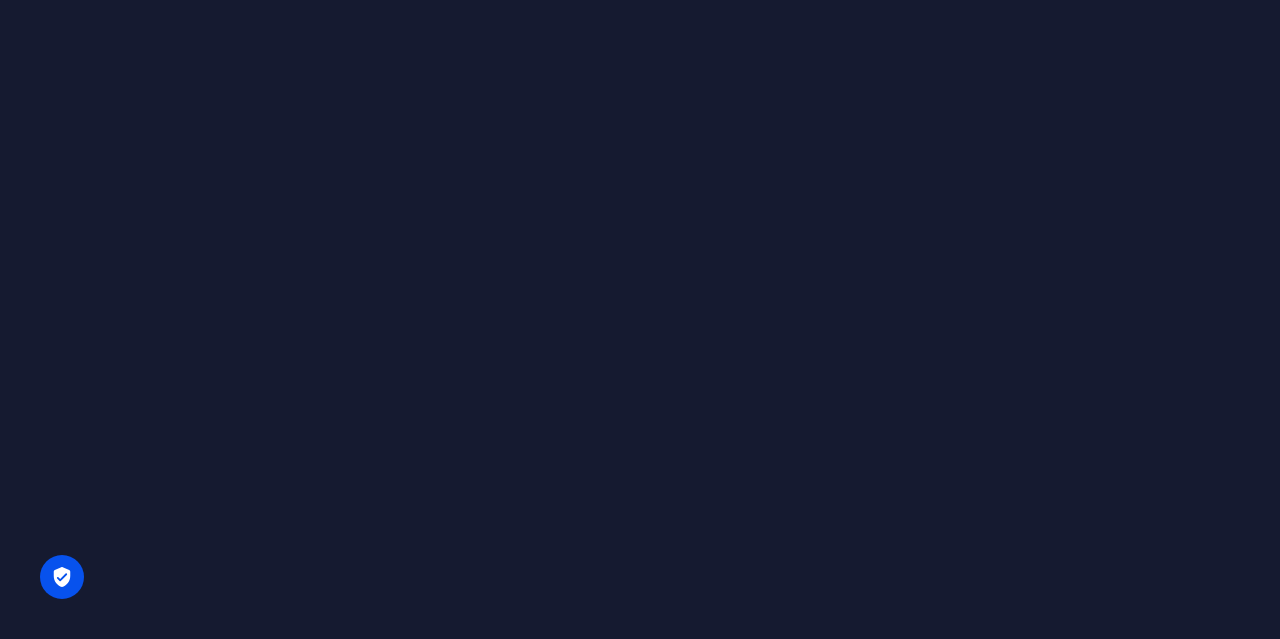 scroll, scrollTop: 0, scrollLeft: 0, axis: both 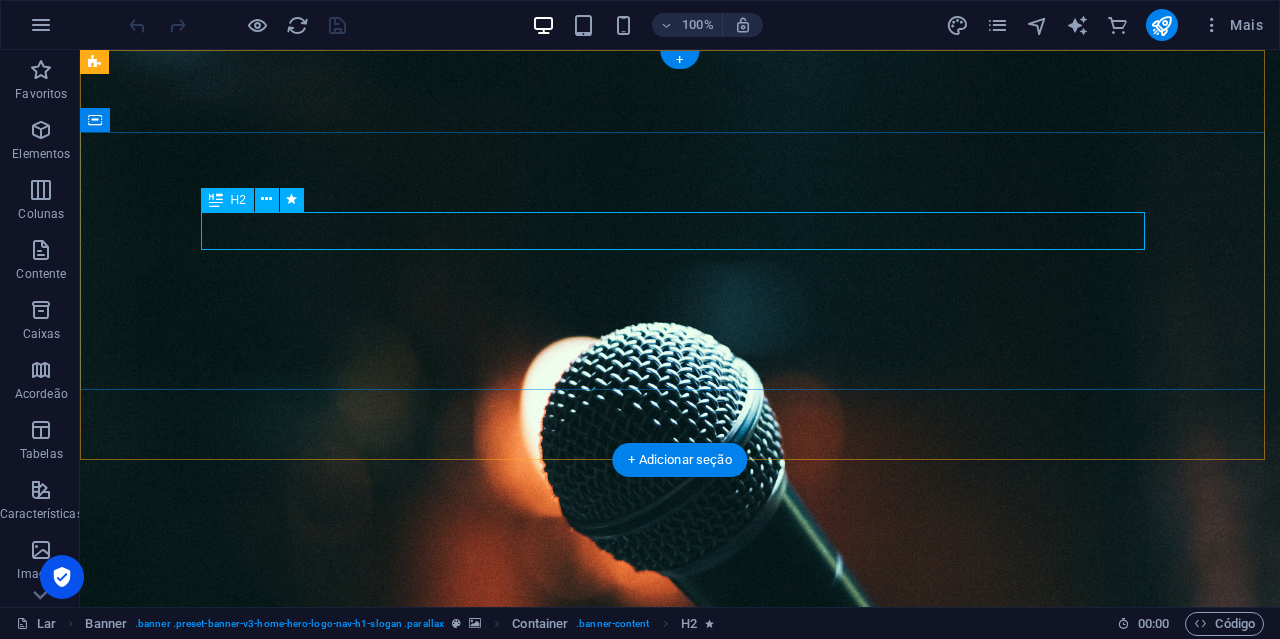 click on "Bem-vindo ao blog.esttylo.top" at bounding box center [680, 781] 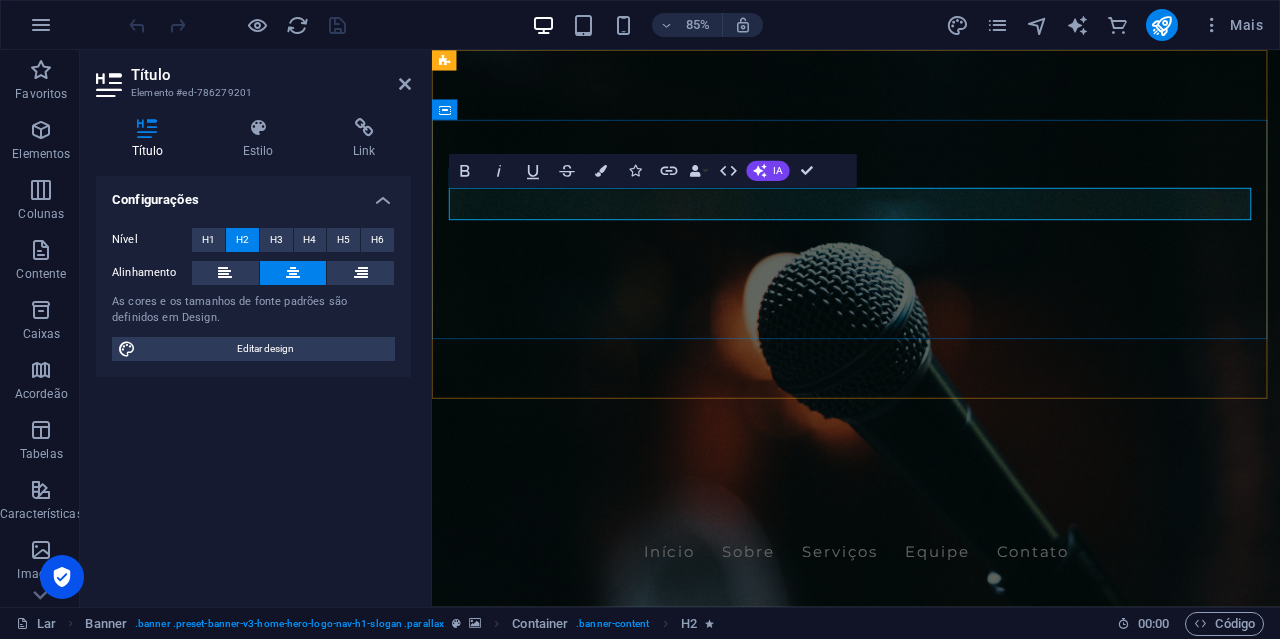 click on "Bem-vindo ao blog.esttylo.top" at bounding box center [931, 781] 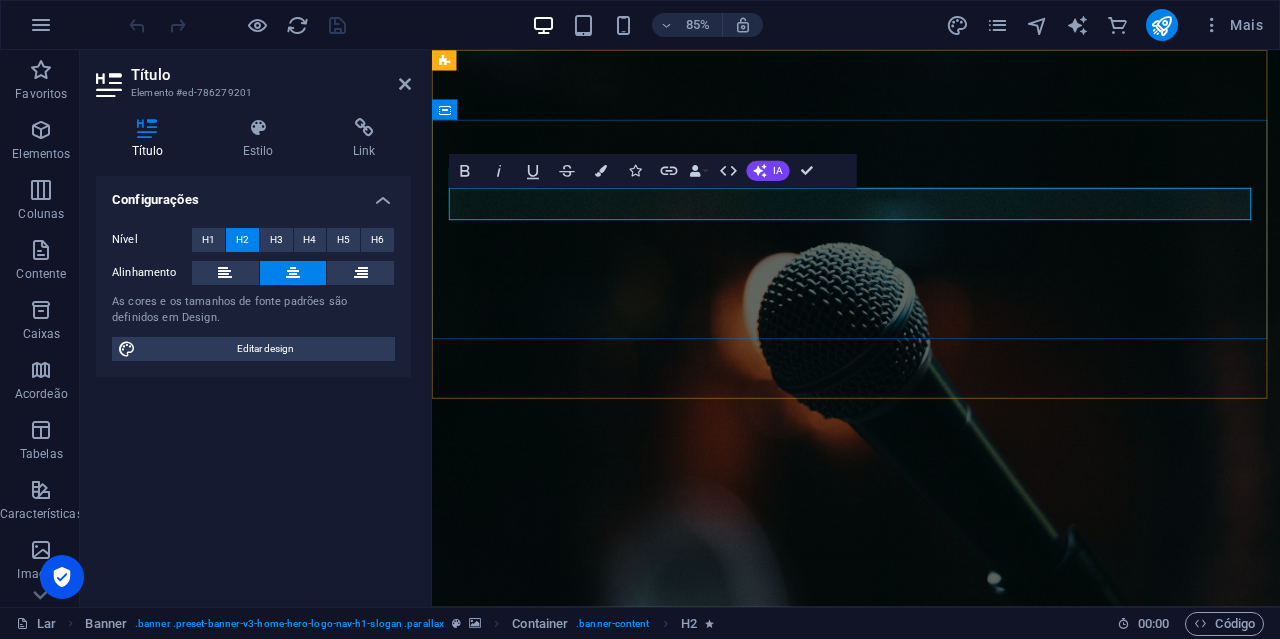 type 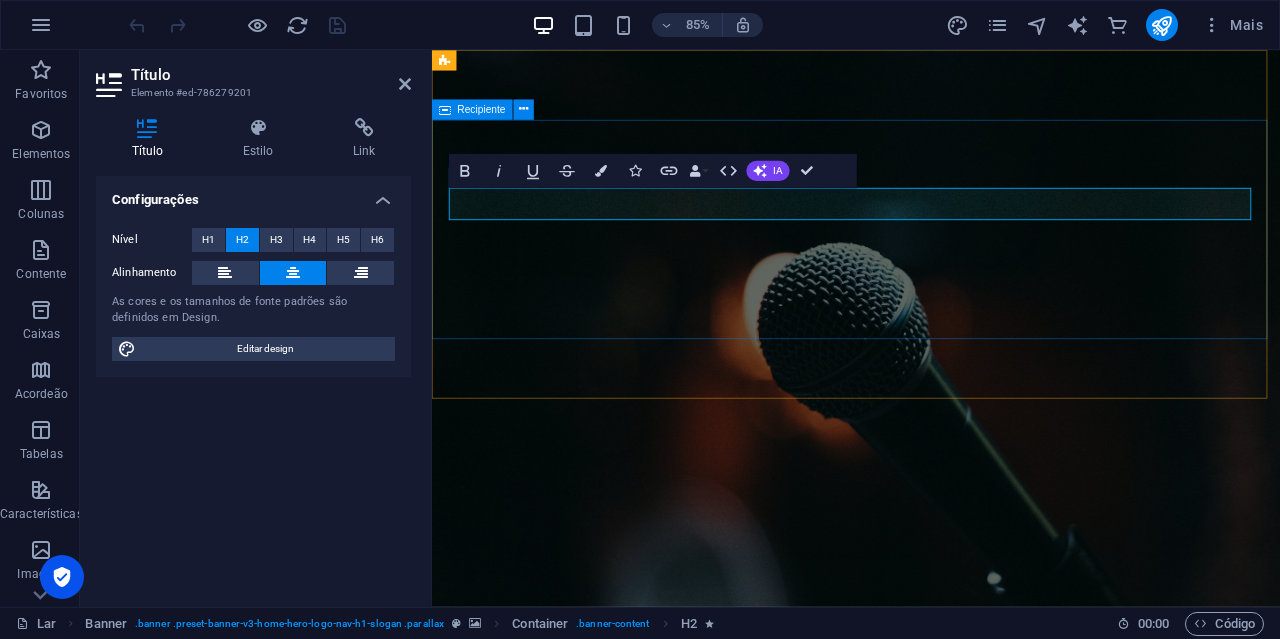 click on "Bem-vindo ao Blog de Esttylo Criando a atmosfera musical perfeita para você!" at bounding box center [931, 884] 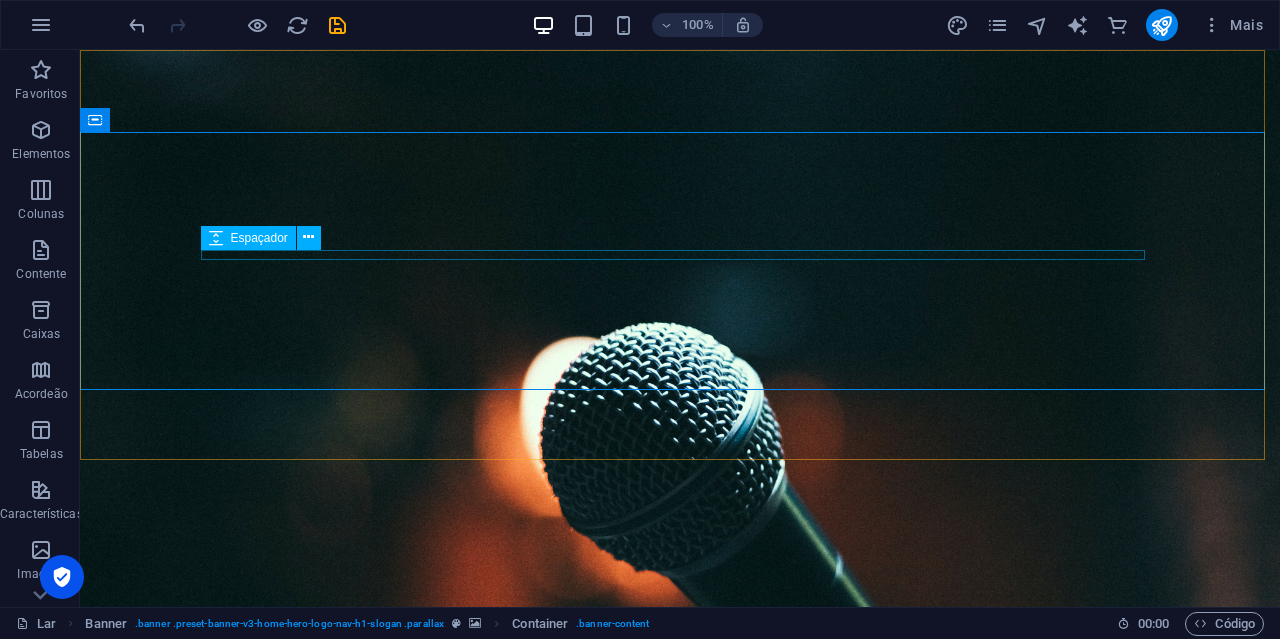 click at bounding box center (216, 238) 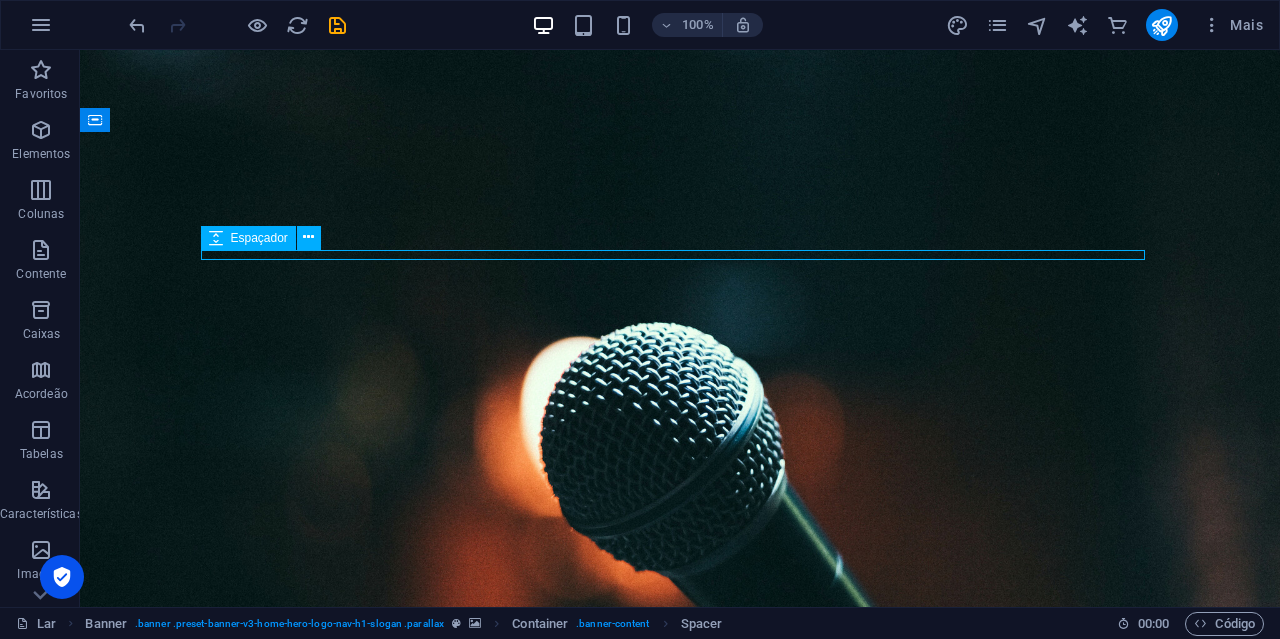 click at bounding box center (216, 238) 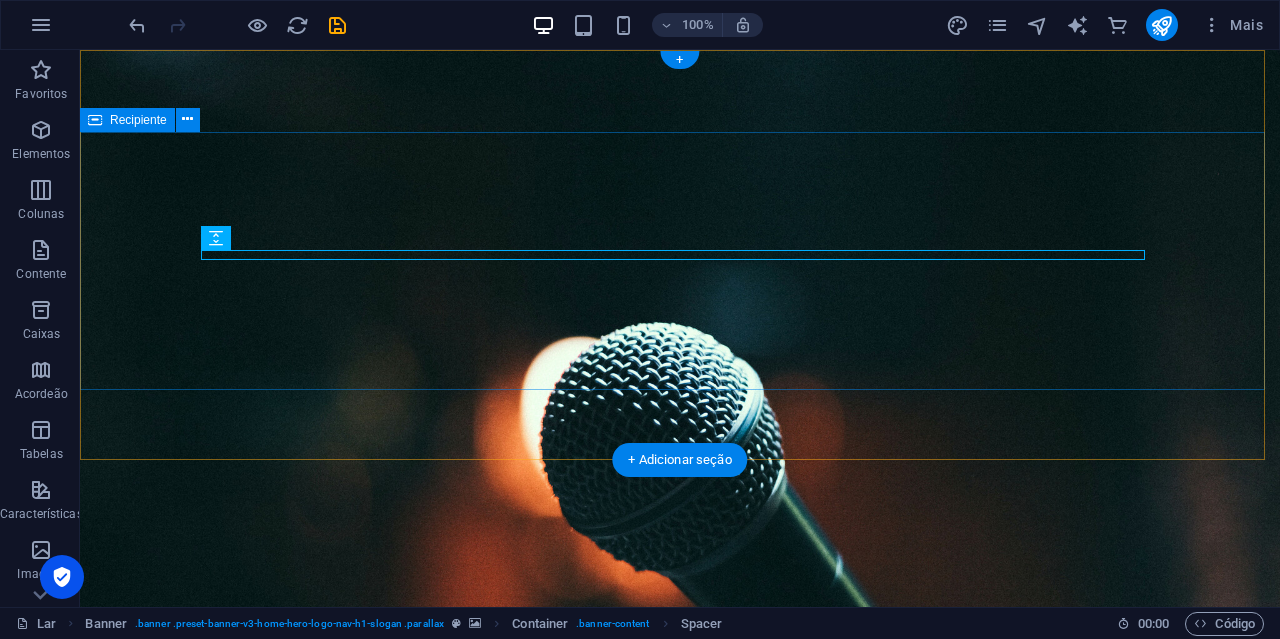click on "Bem-vindo ao Blog de Esttylo Criando a atmosfera musical perfeita para você!" at bounding box center [680, 811] 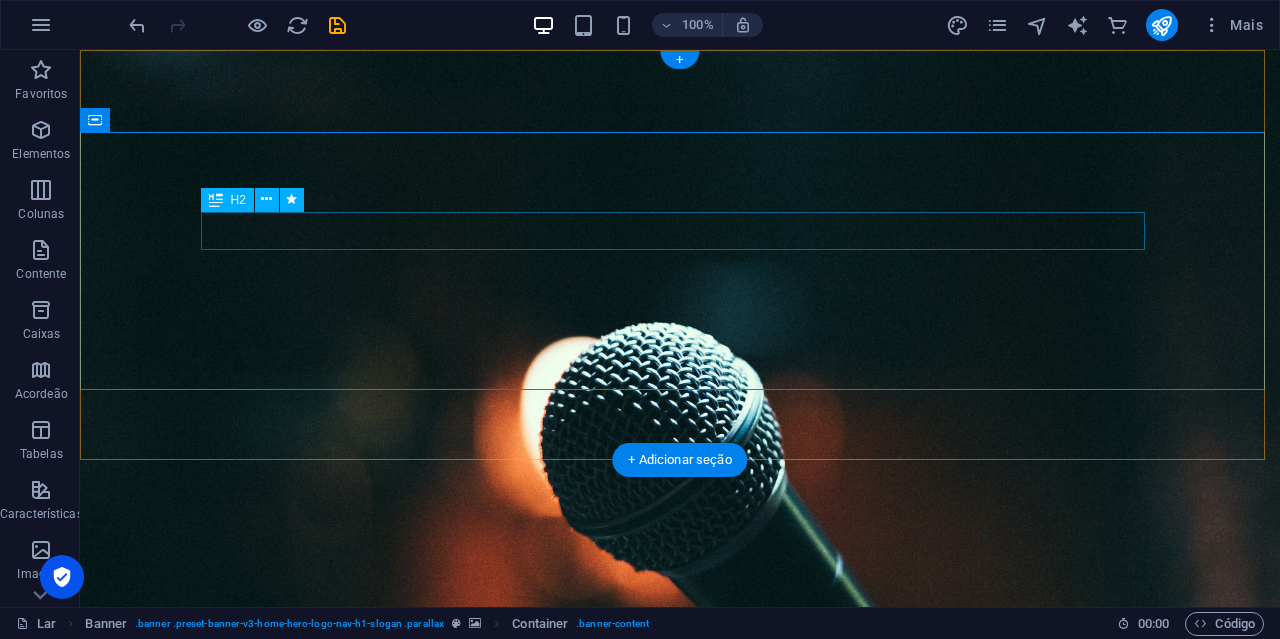 click on "Bem-vindo ao Blog de Esttylo" at bounding box center [680, 781] 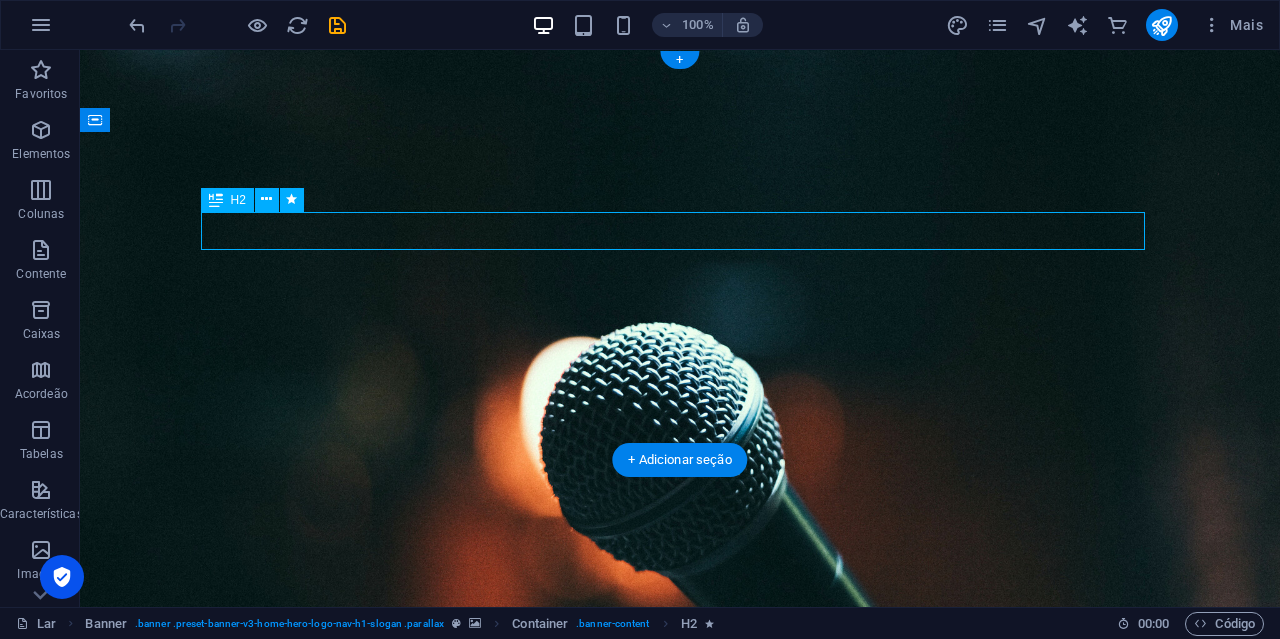click on "Bem-vindo ao Blog de Esttylo" at bounding box center (680, 781) 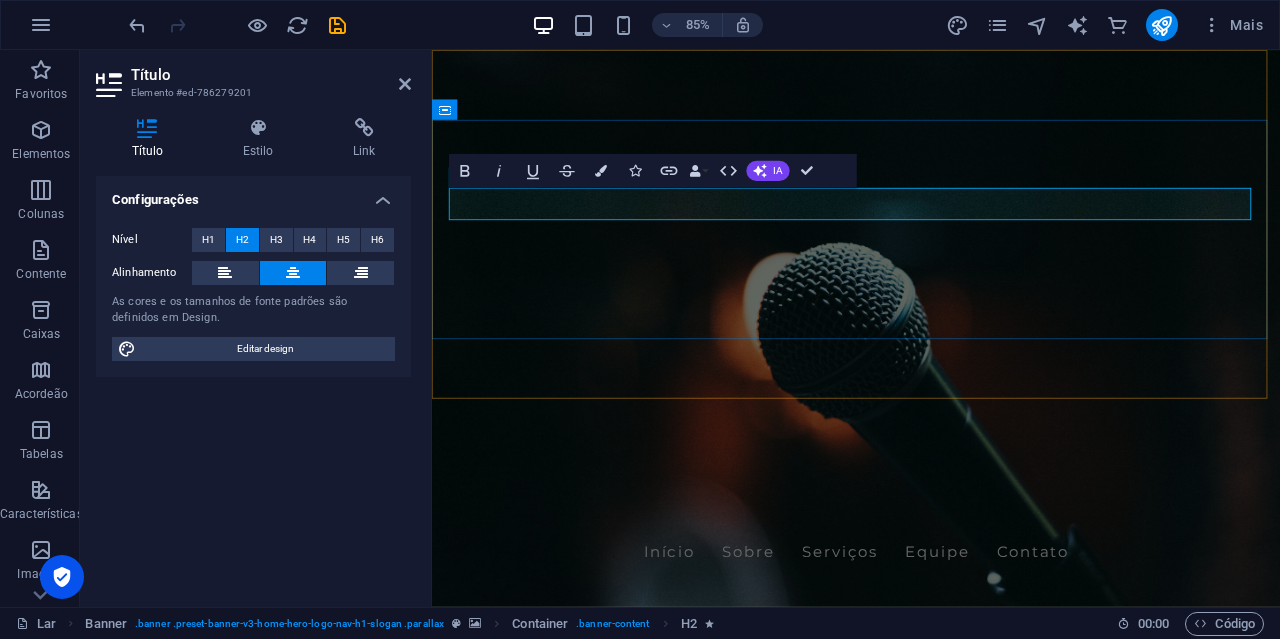 click on "Bem-vindo ao Blog de Esttylo" at bounding box center [931, 781] 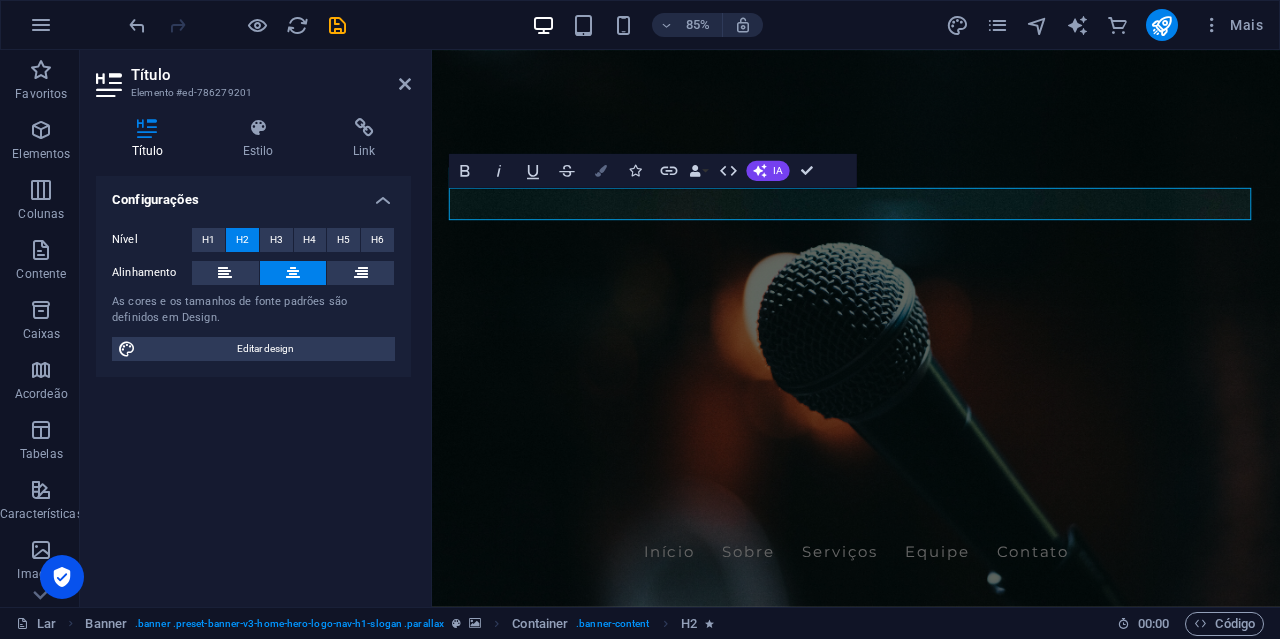 click at bounding box center [601, 170] 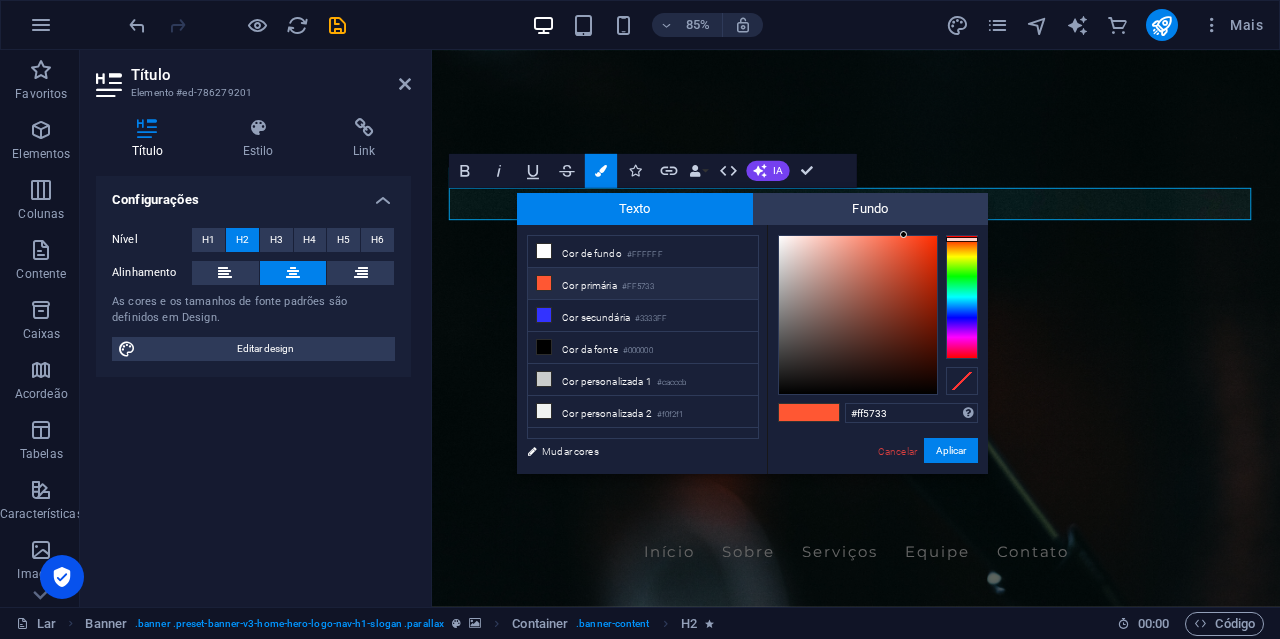 drag, startPoint x: 914, startPoint y: 414, endPoint x: 826, endPoint y: 410, distance: 88.09086 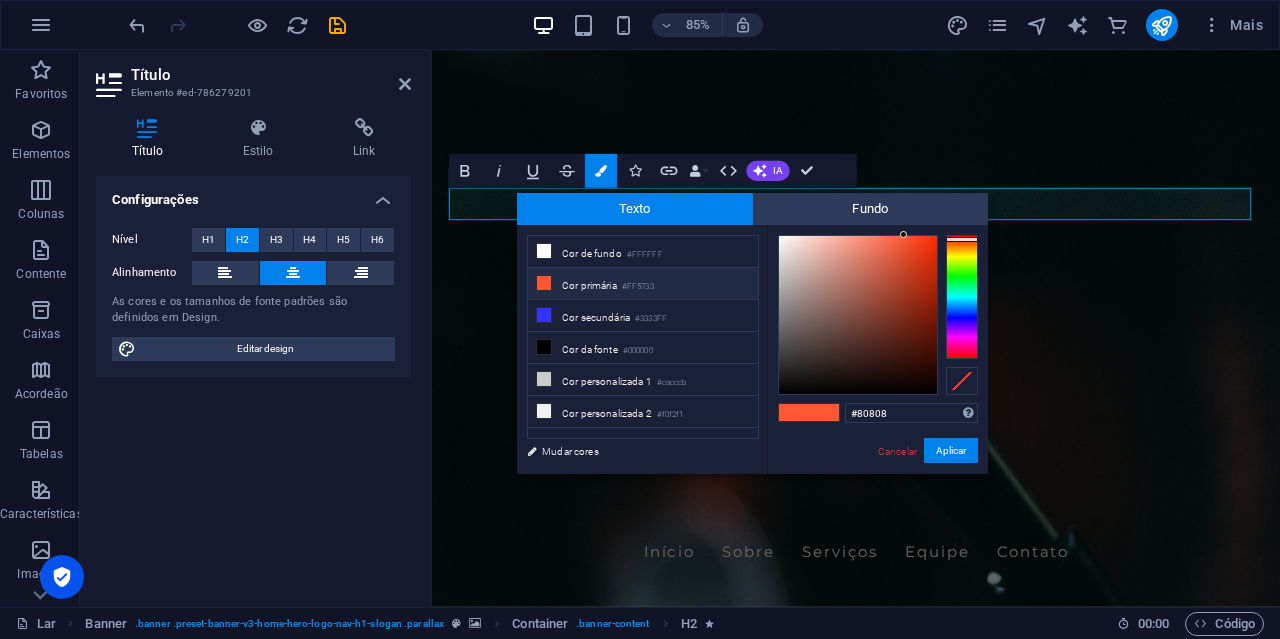 type on "#808080" 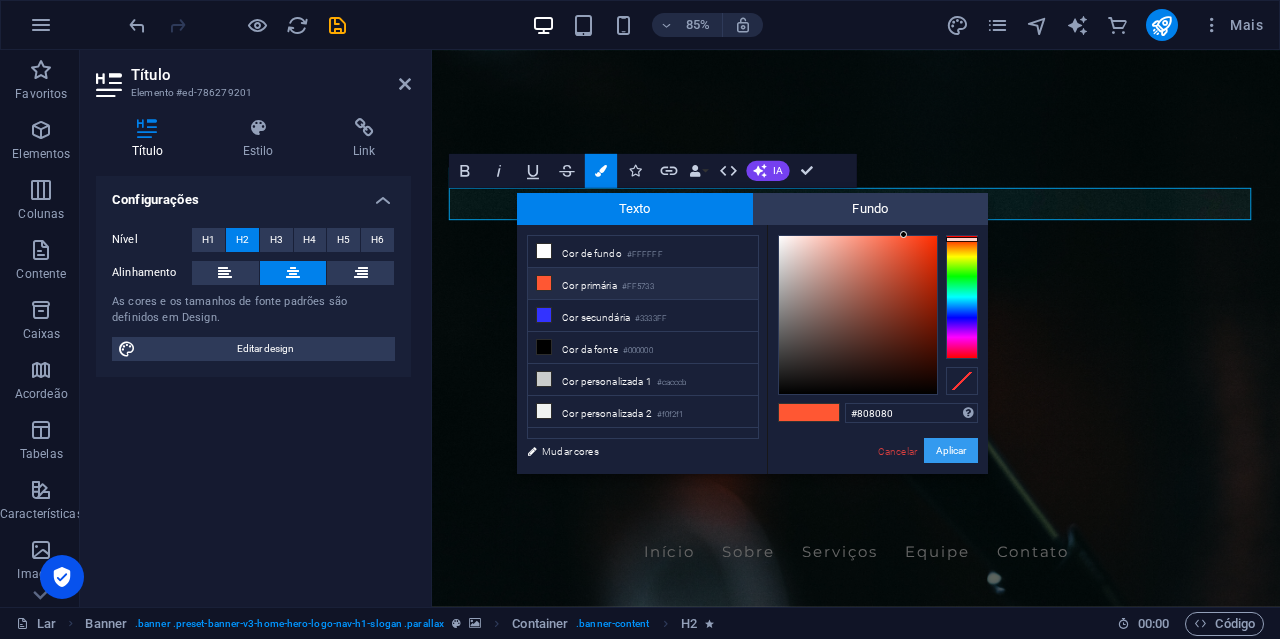 click on "Aplicar" at bounding box center (951, 450) 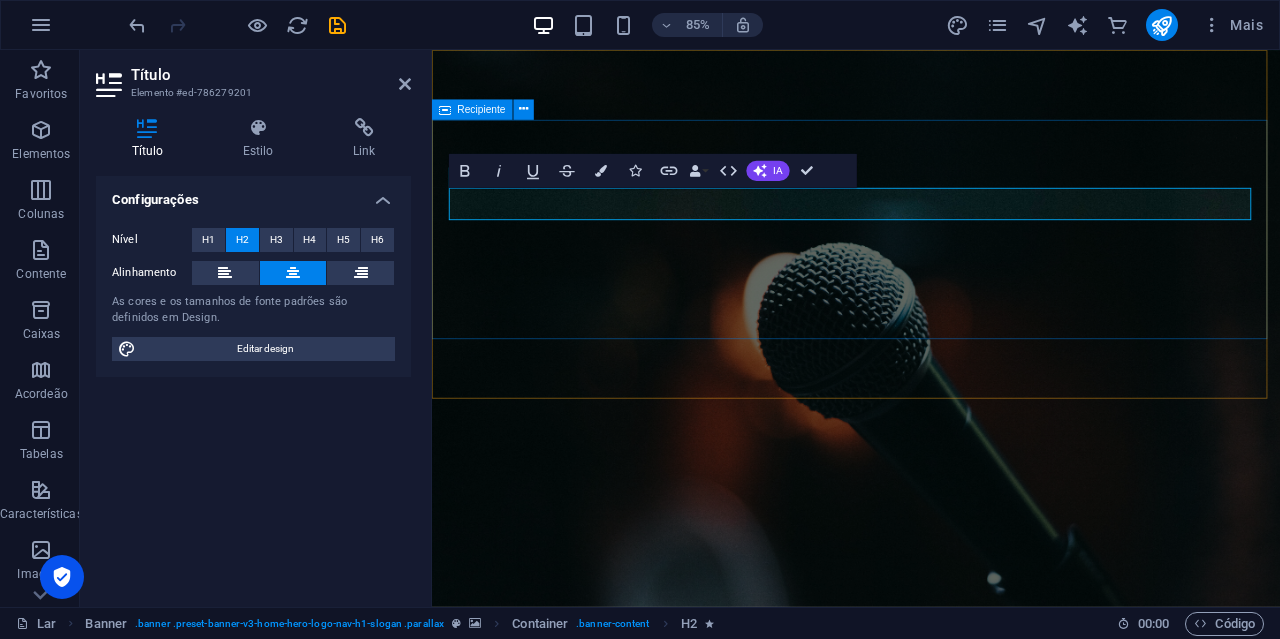 click on "​ ​ Bem-vindo ao Blog de Esttylo Criando a atmosfera musical perfeita para você!" at bounding box center [931, 884] 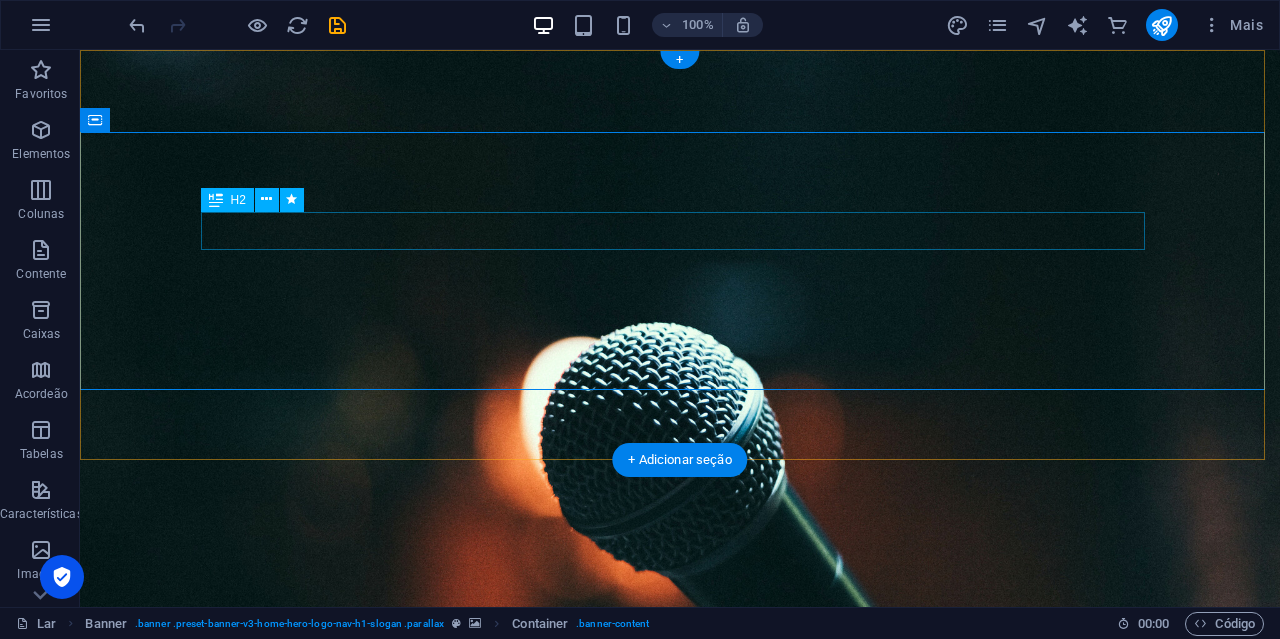 click on "Bem-vindo ao Blog de Esttylo" at bounding box center [680, 781] 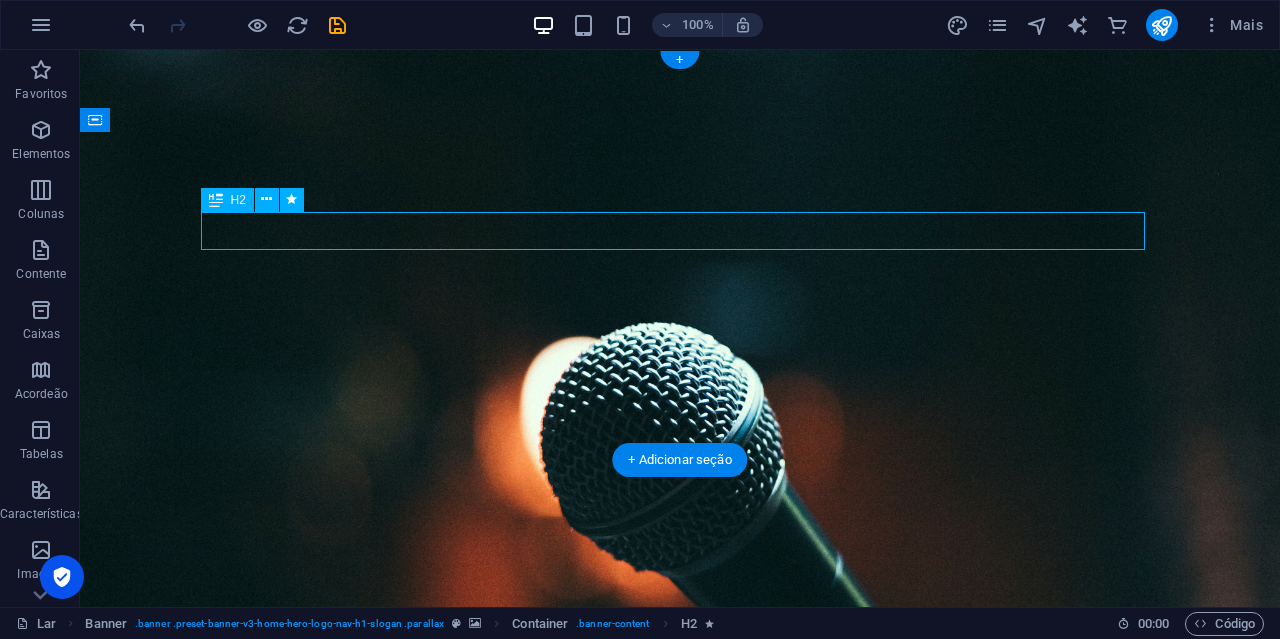 click on "Bem-vindo ao Blog de Esttylo" at bounding box center [680, 781] 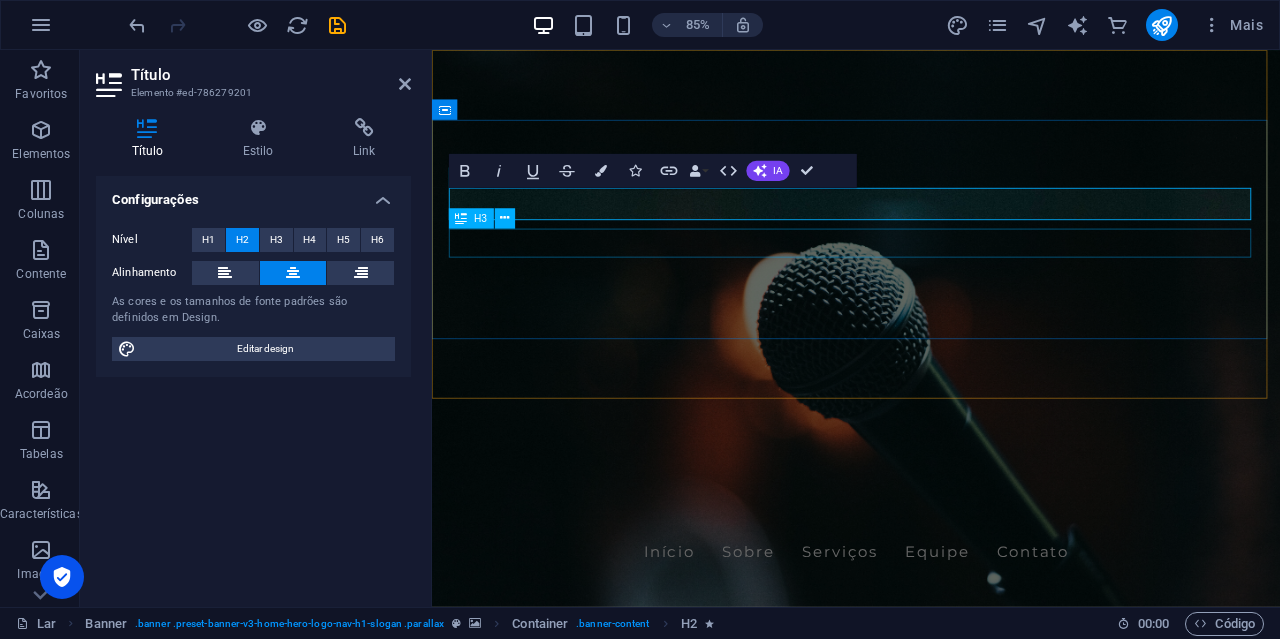 click on "Criando a atmosfera musical perfeita para você!" at bounding box center [931, 827] 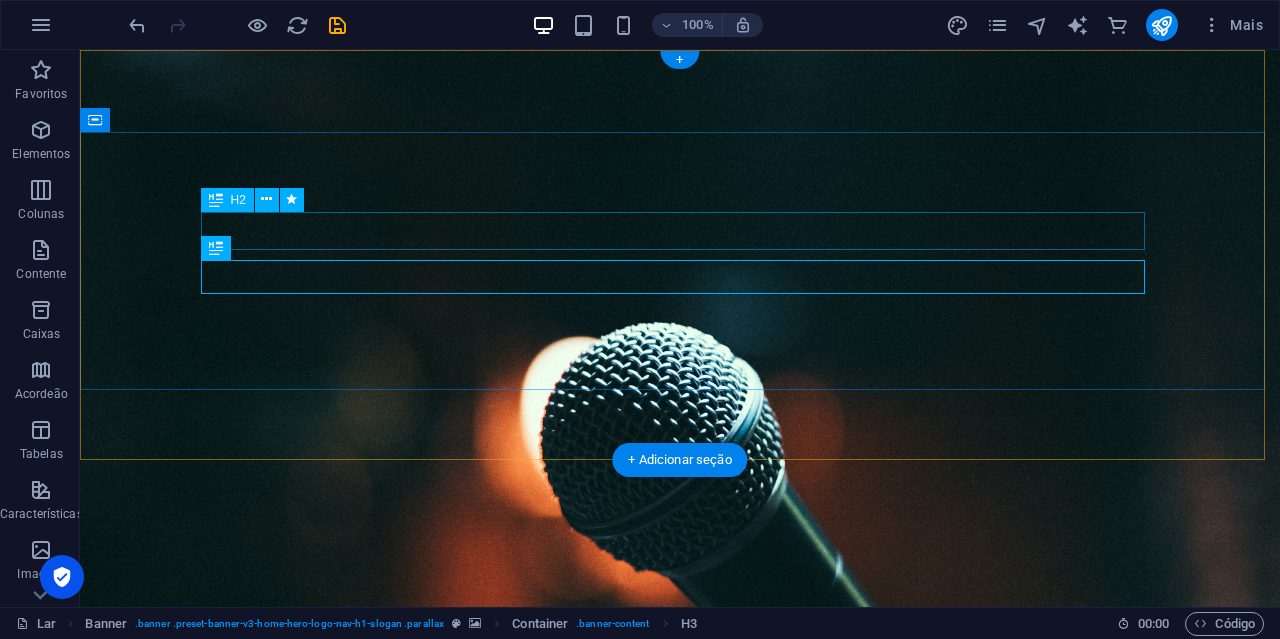 click on "Bem-vindo ao Blog de Esttylo" at bounding box center [680, 781] 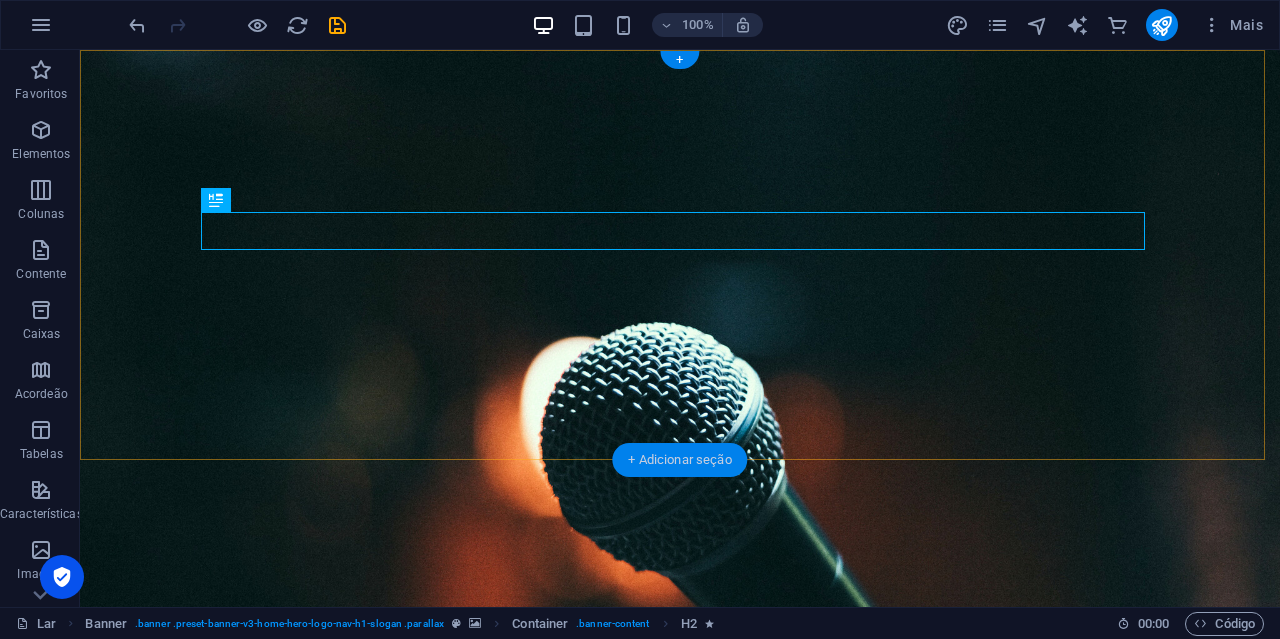 click on "+ Adicionar seção" at bounding box center [679, 459] 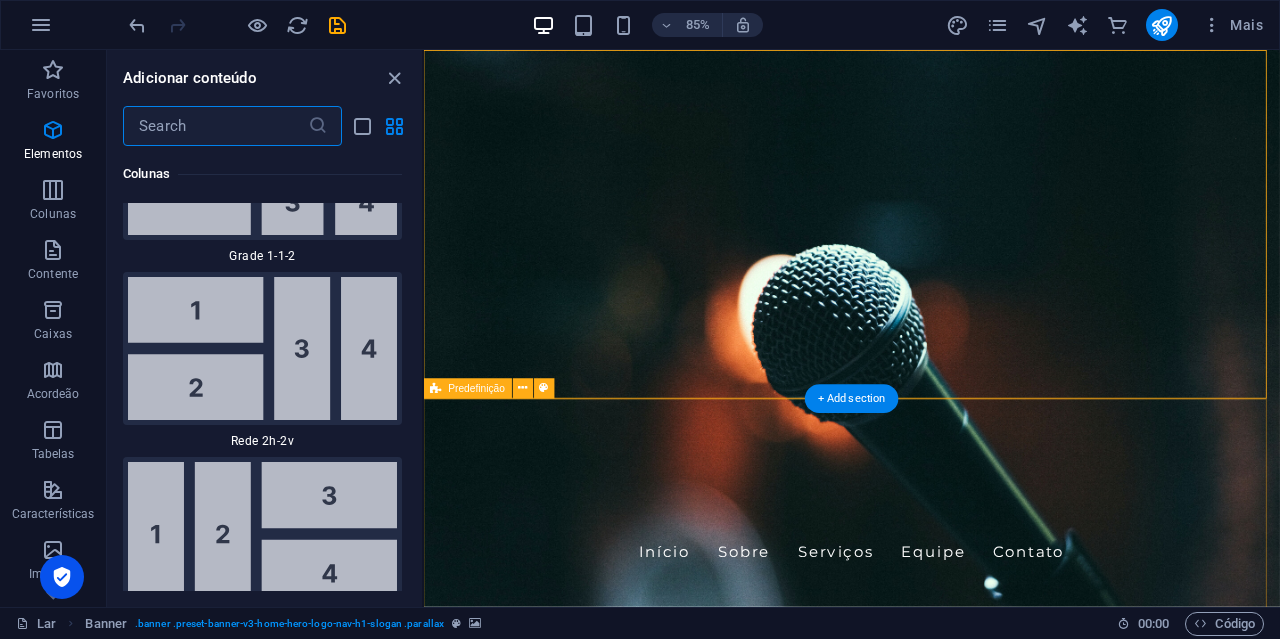 scroll, scrollTop: 6620, scrollLeft: 0, axis: vertical 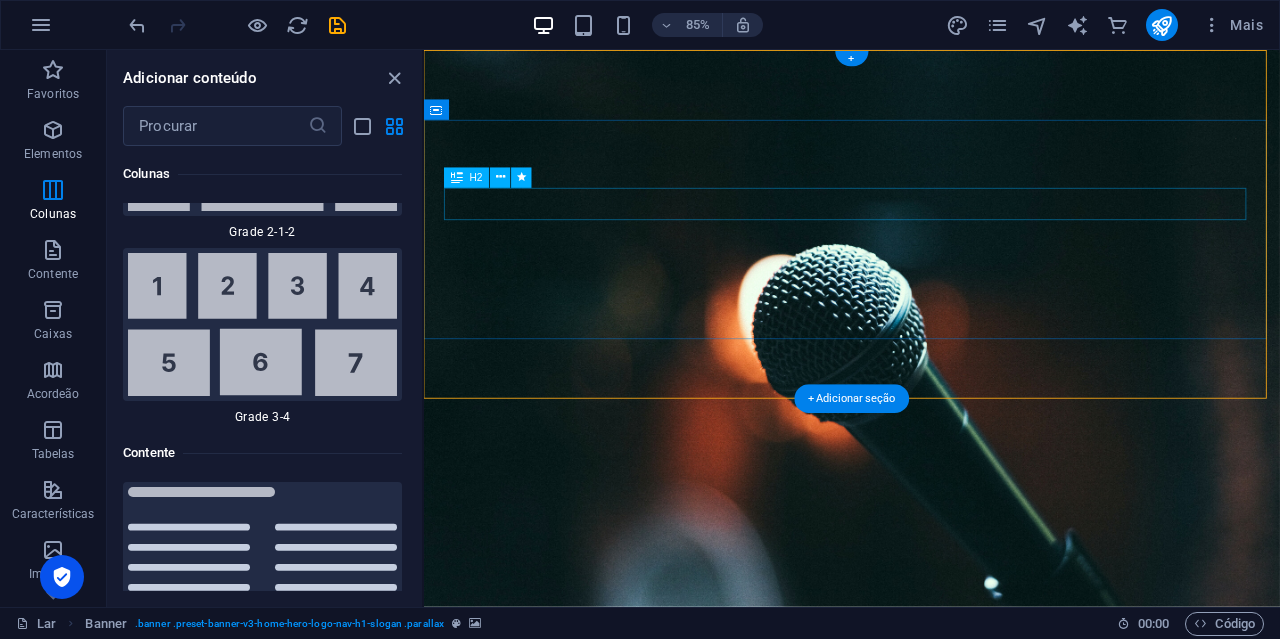 click on "Bem-vindo ao Blog de Esttylo" at bounding box center [928, 854] 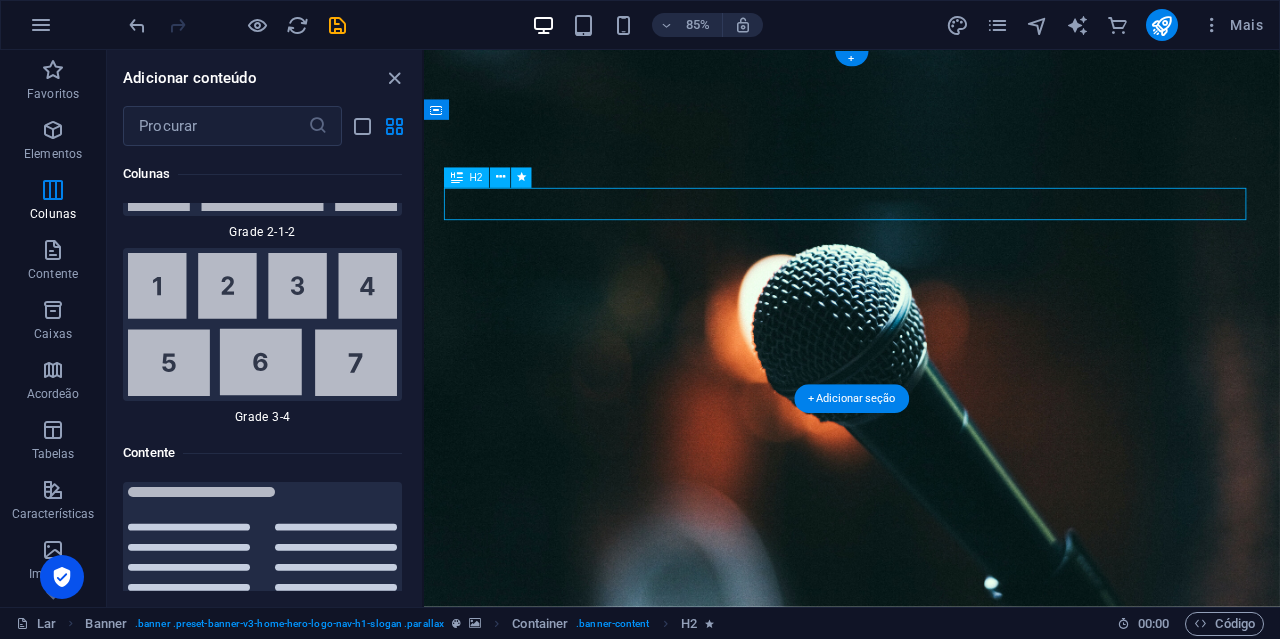 click on "Bem-vindo ao Blog de Esttylo" at bounding box center (928, 854) 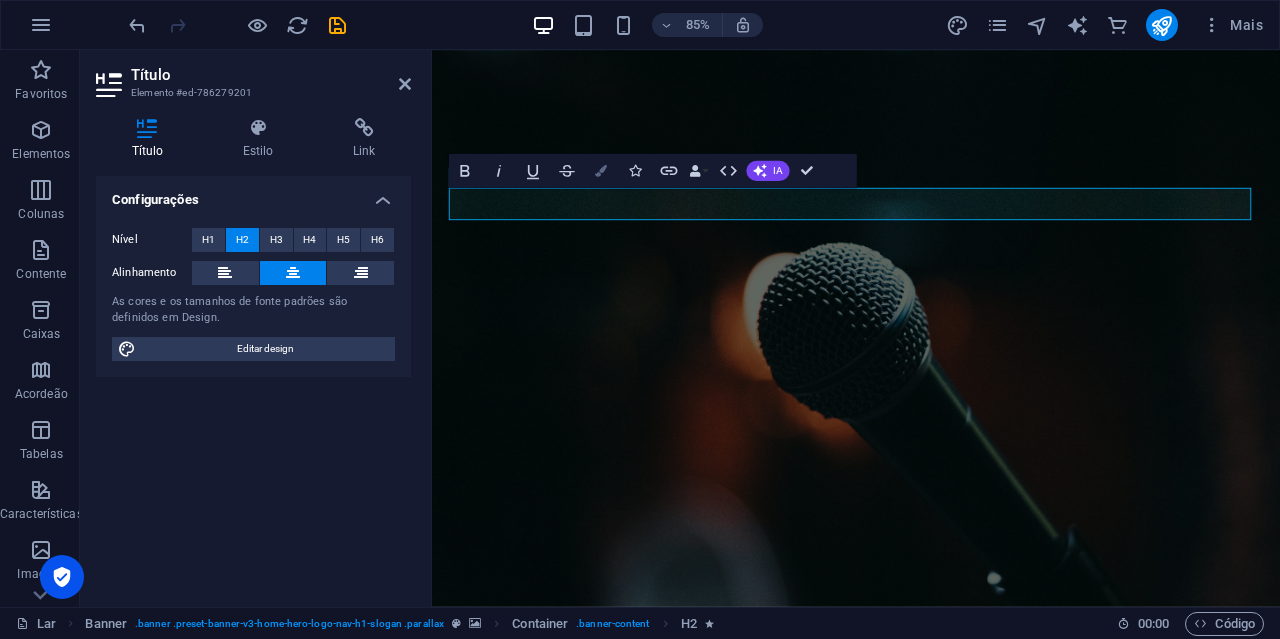 click on "Cores" at bounding box center [601, 170] 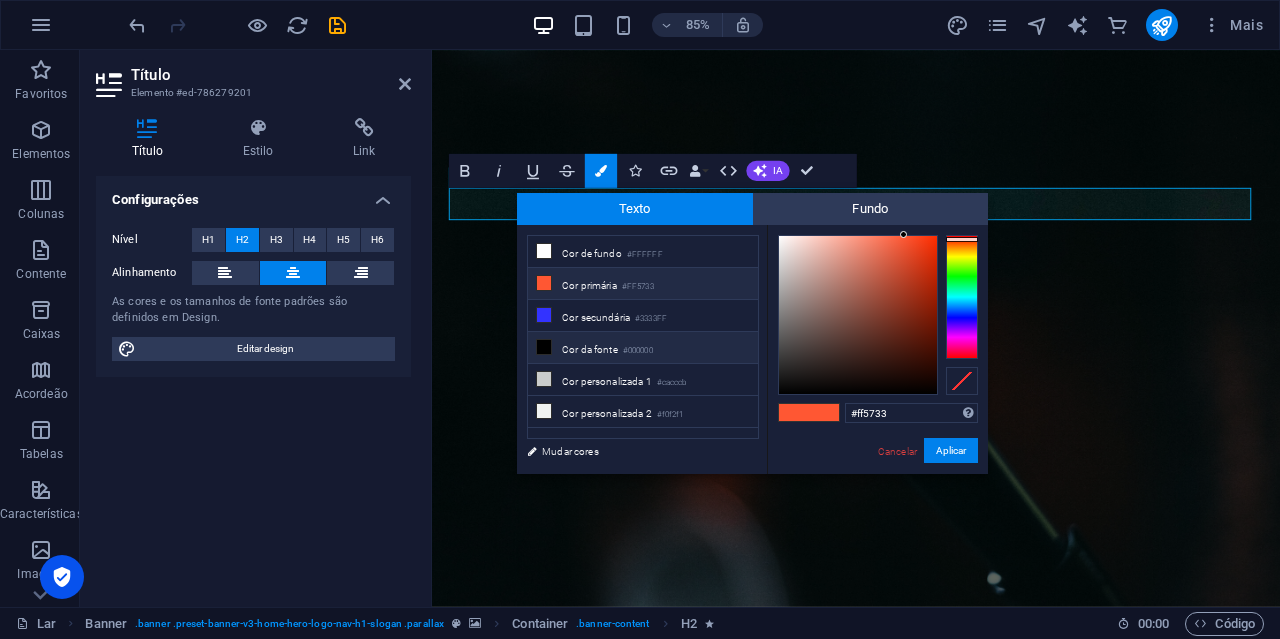 click on "Cor da fonte" at bounding box center (590, 349) 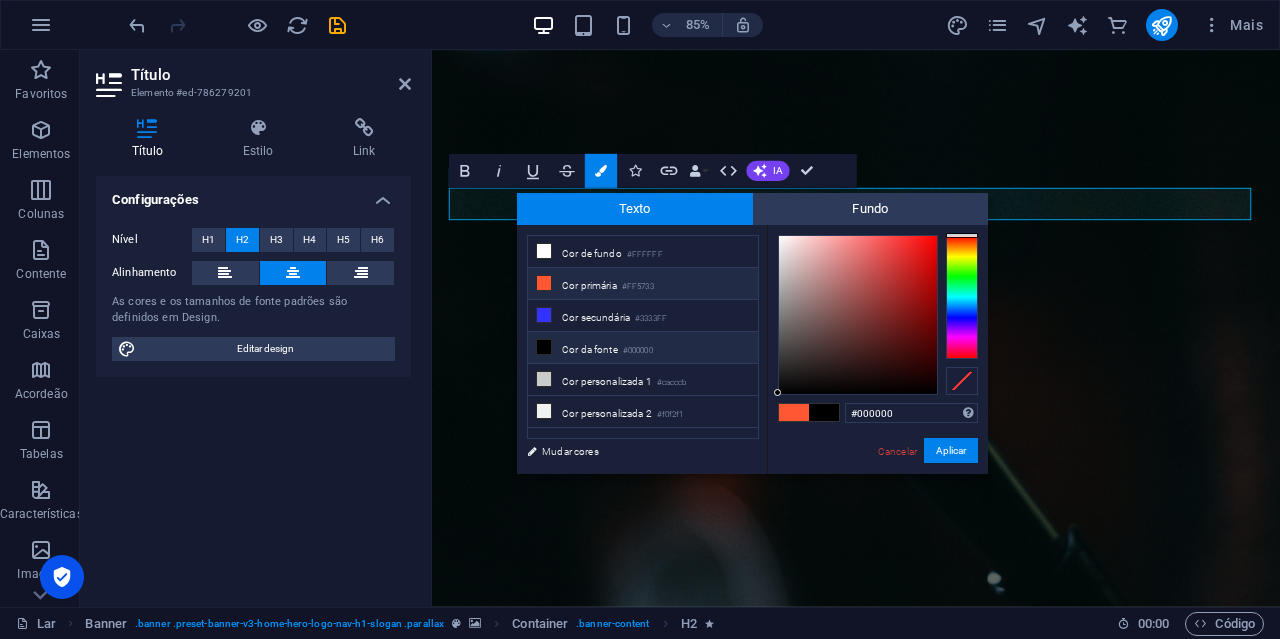 click on "Cor primária" at bounding box center [589, 285] 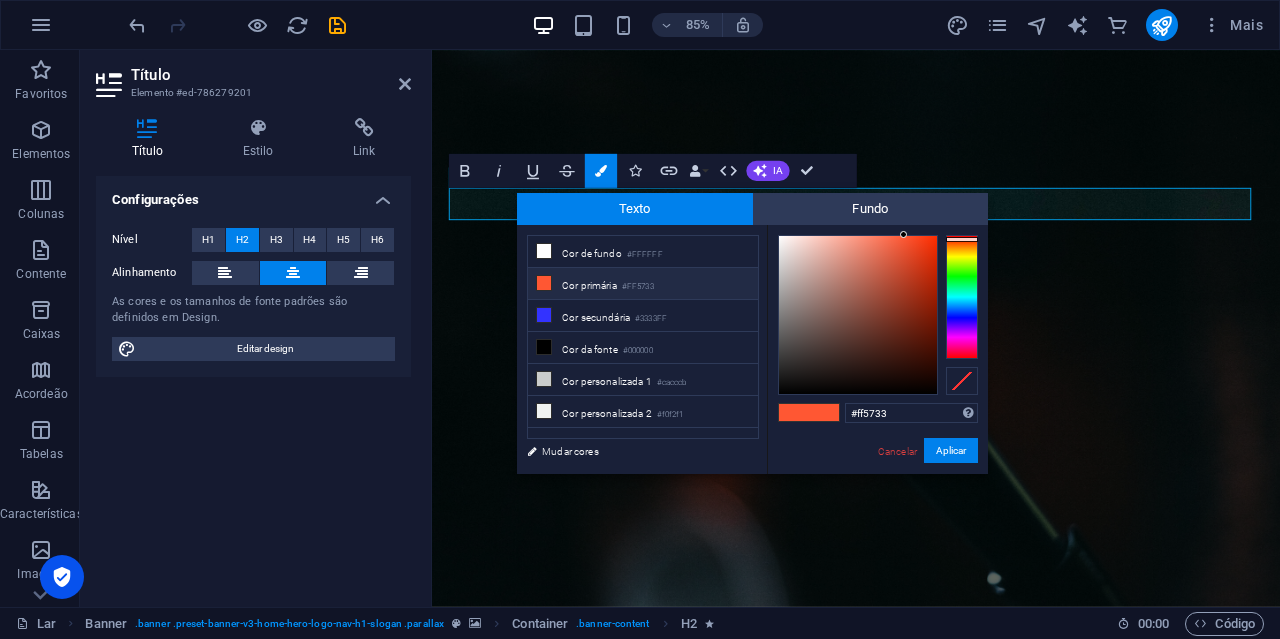 click at bounding box center [824, 412] 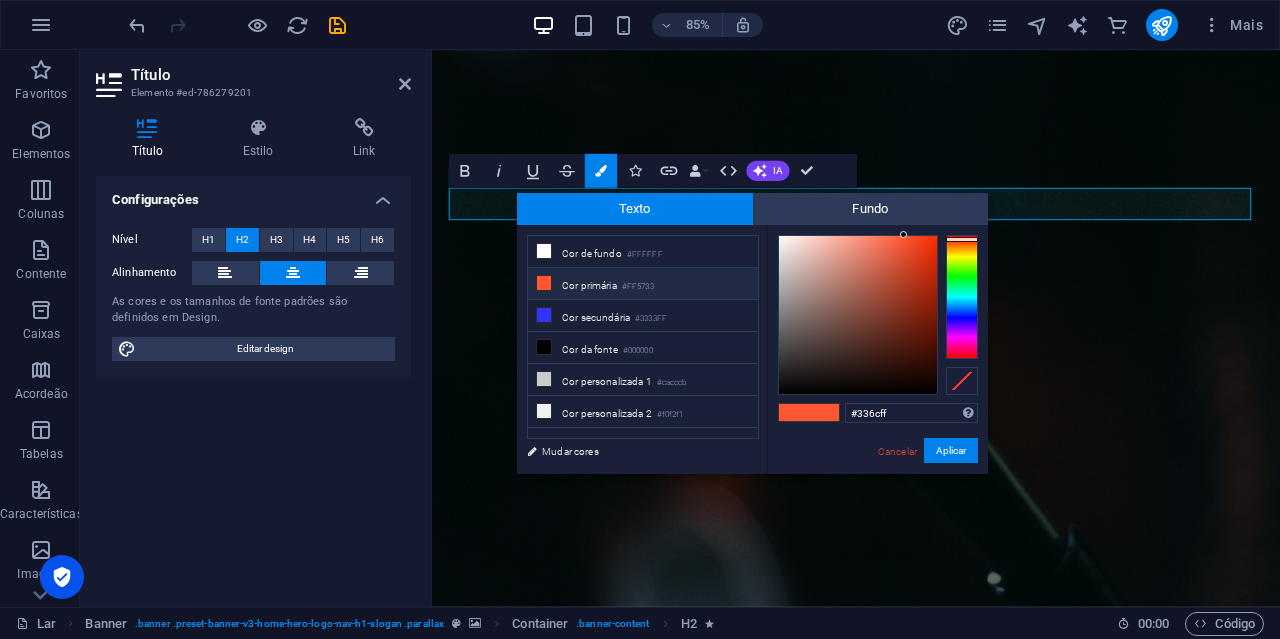 click at bounding box center (962, 297) 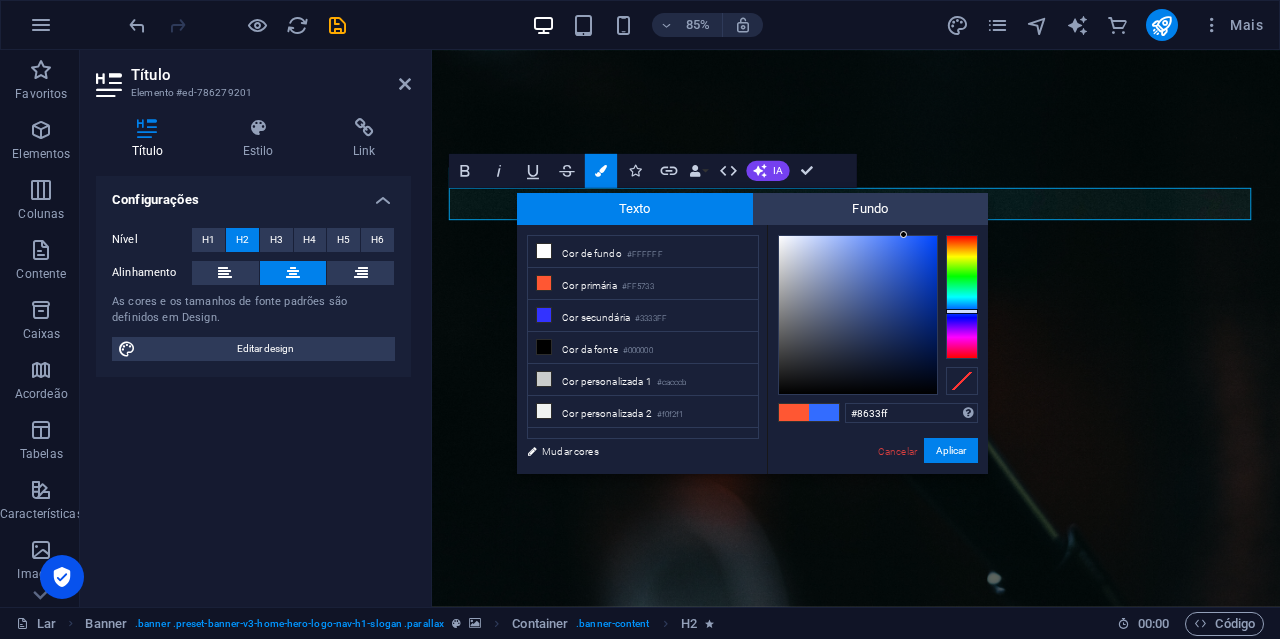 click at bounding box center (962, 297) 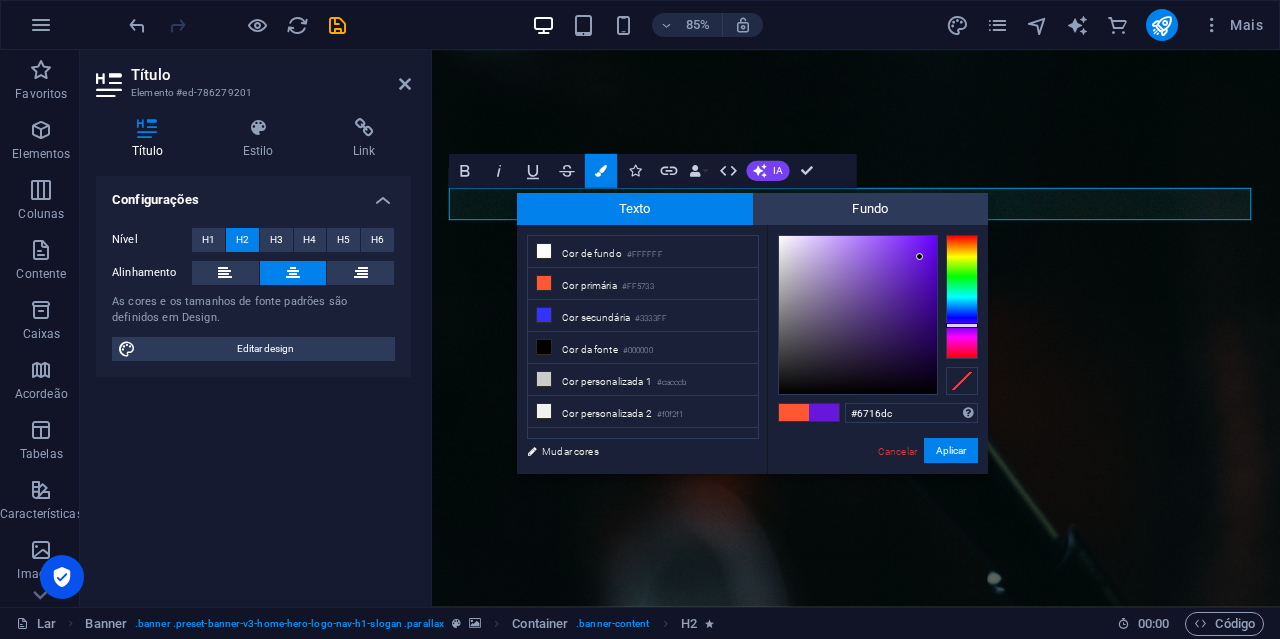 click at bounding box center [858, 315] 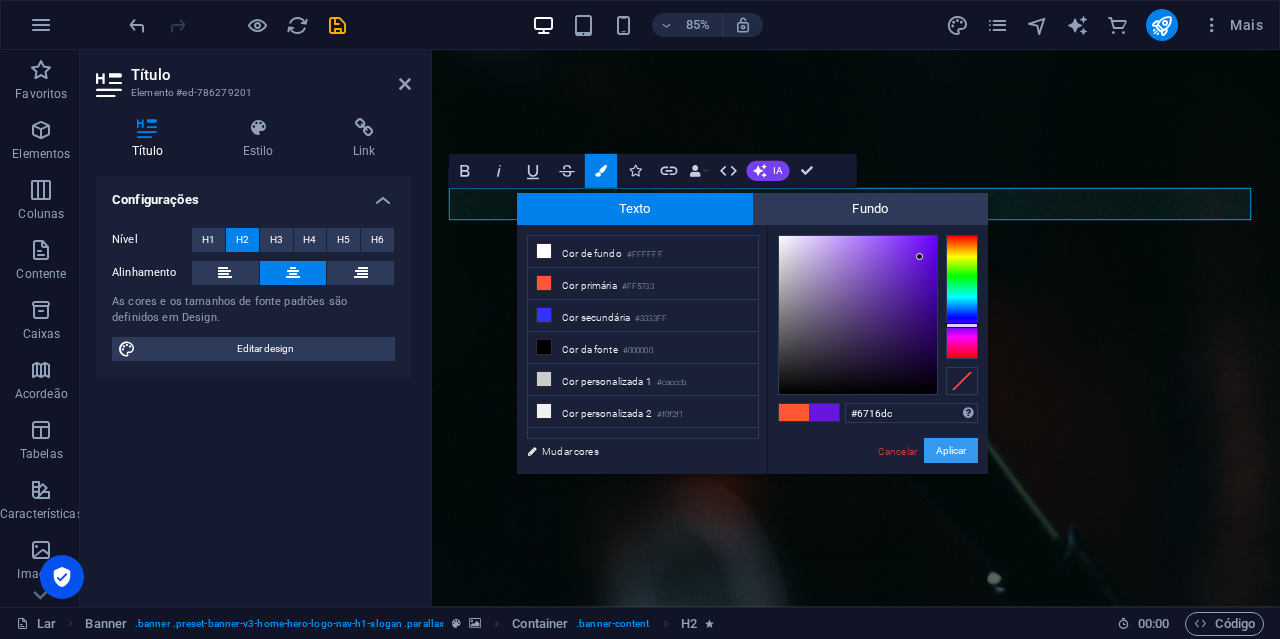 click on "Aplicar" at bounding box center [951, 450] 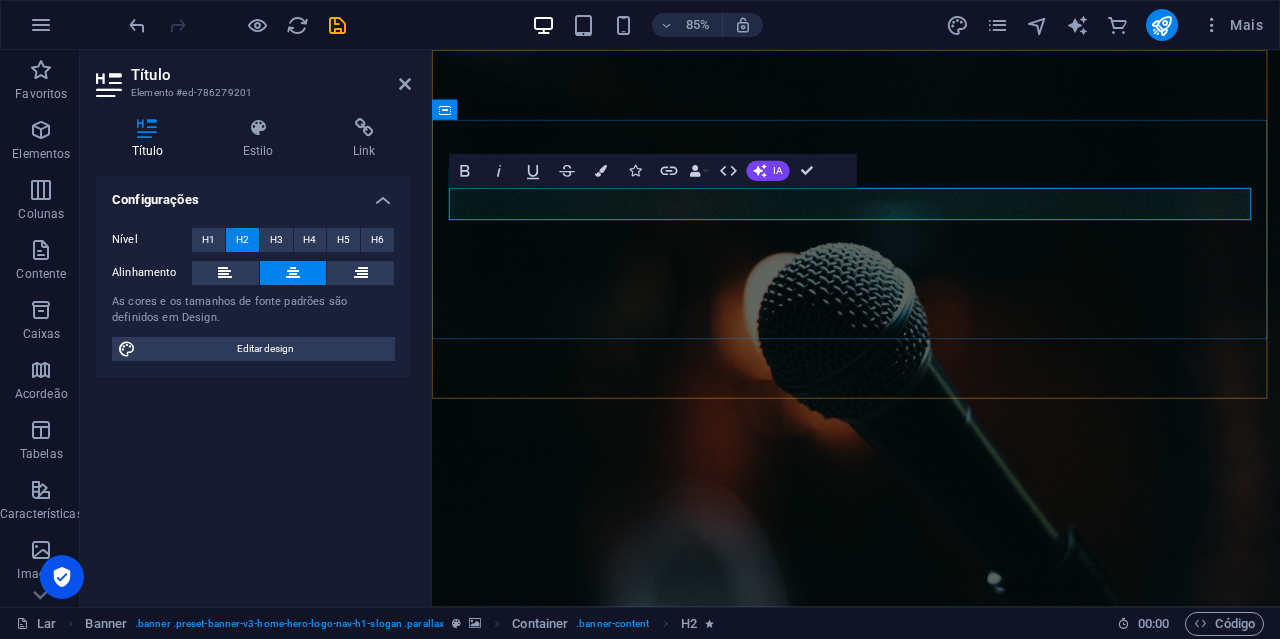 click on "Bem-vindo ao Blog de Esttylo" at bounding box center (931, 853) 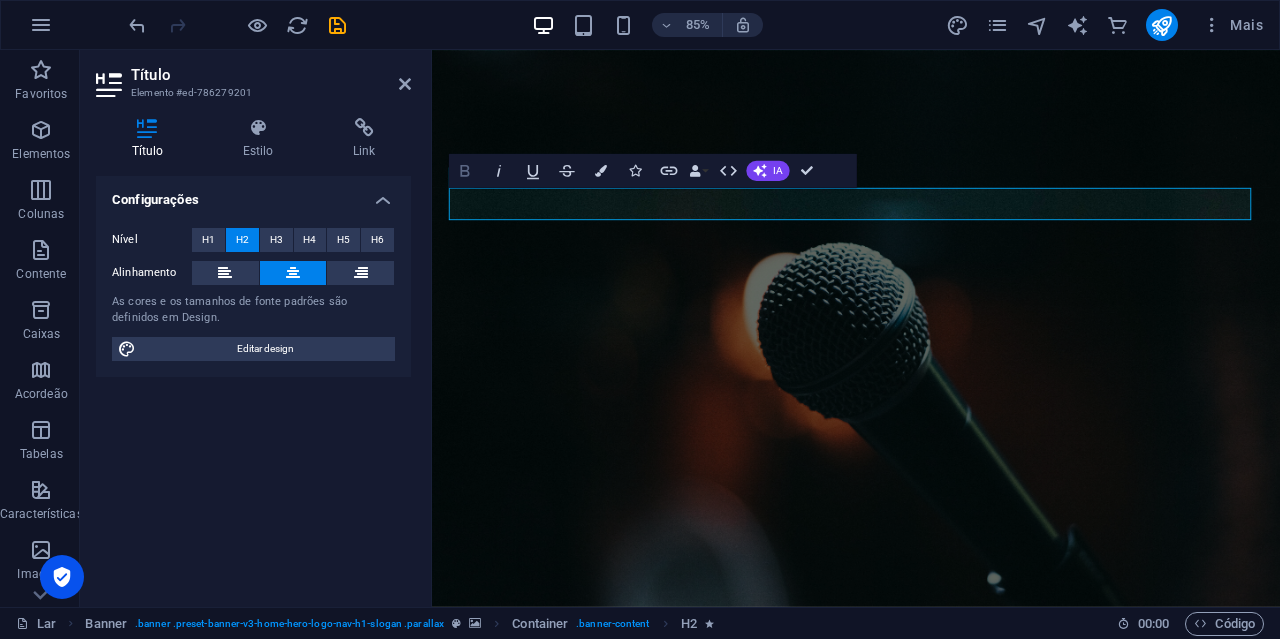 click on "Audacioso" at bounding box center [465, 170] 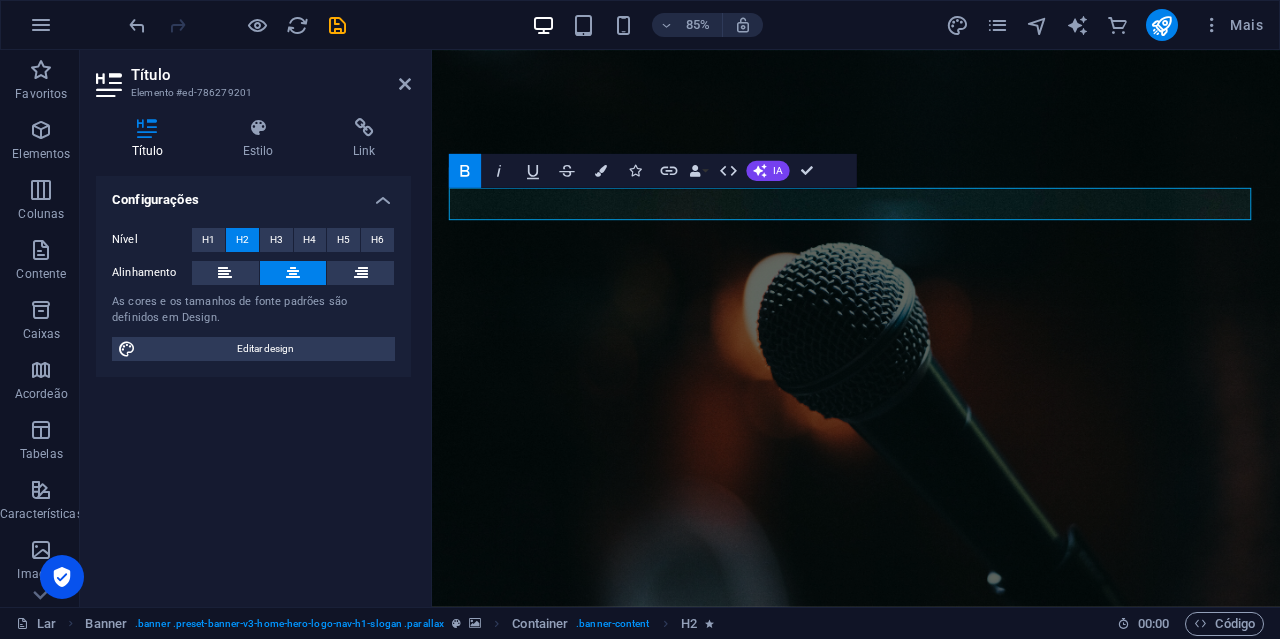 click 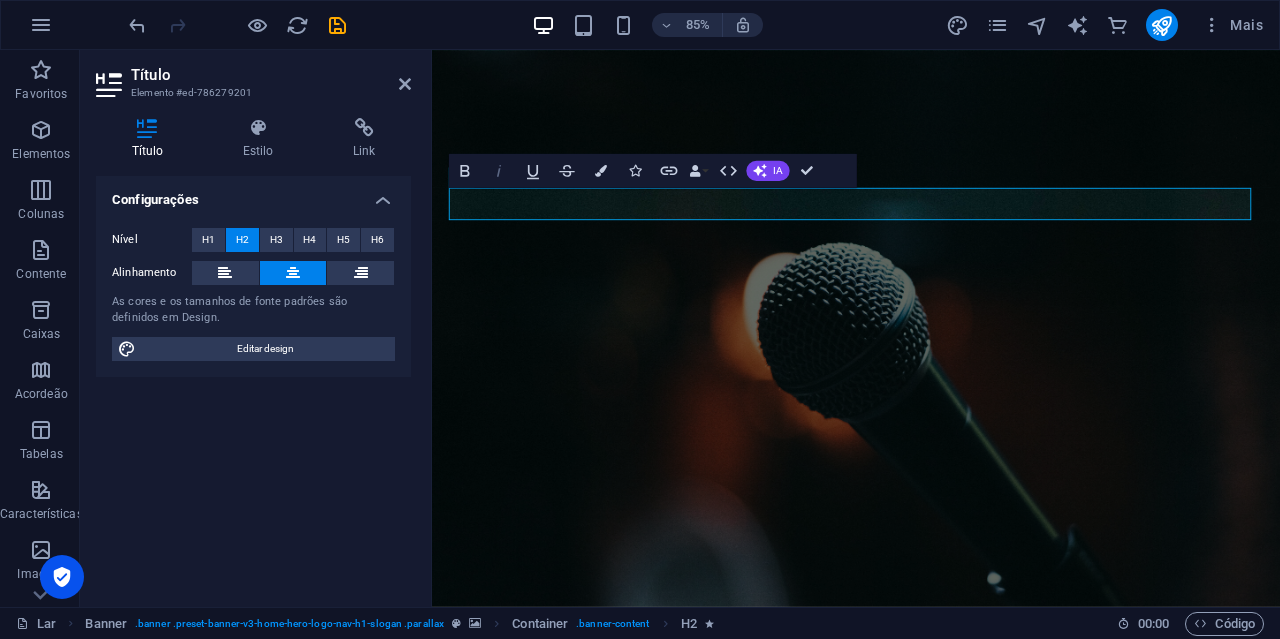 click 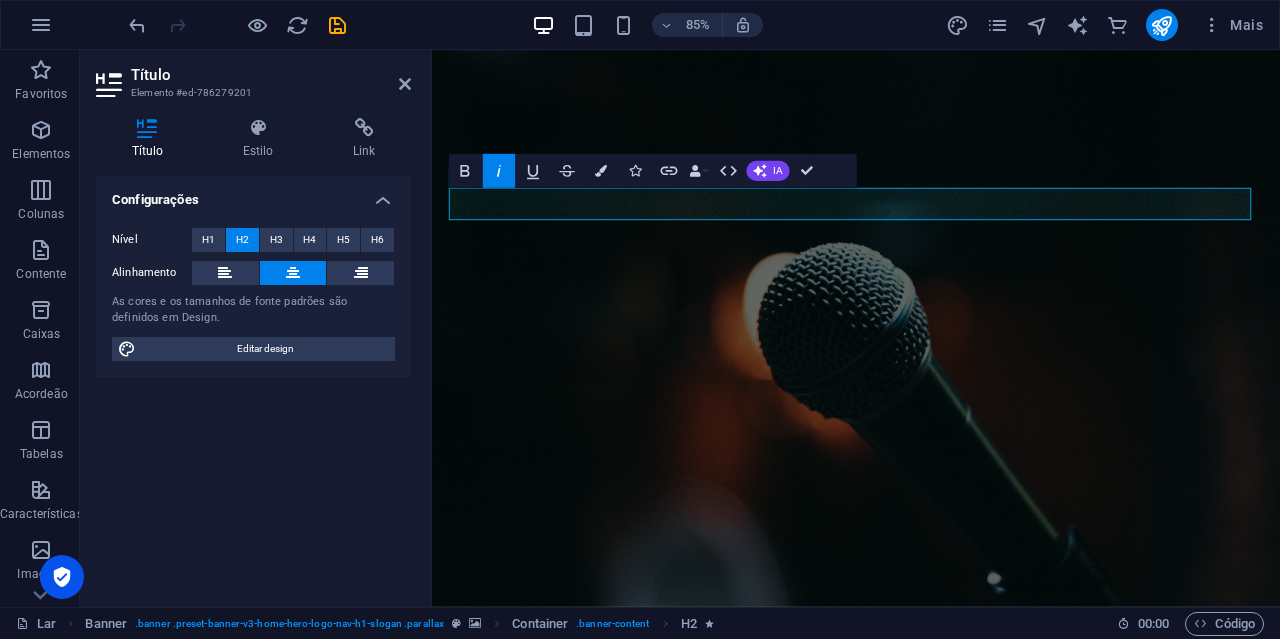 click 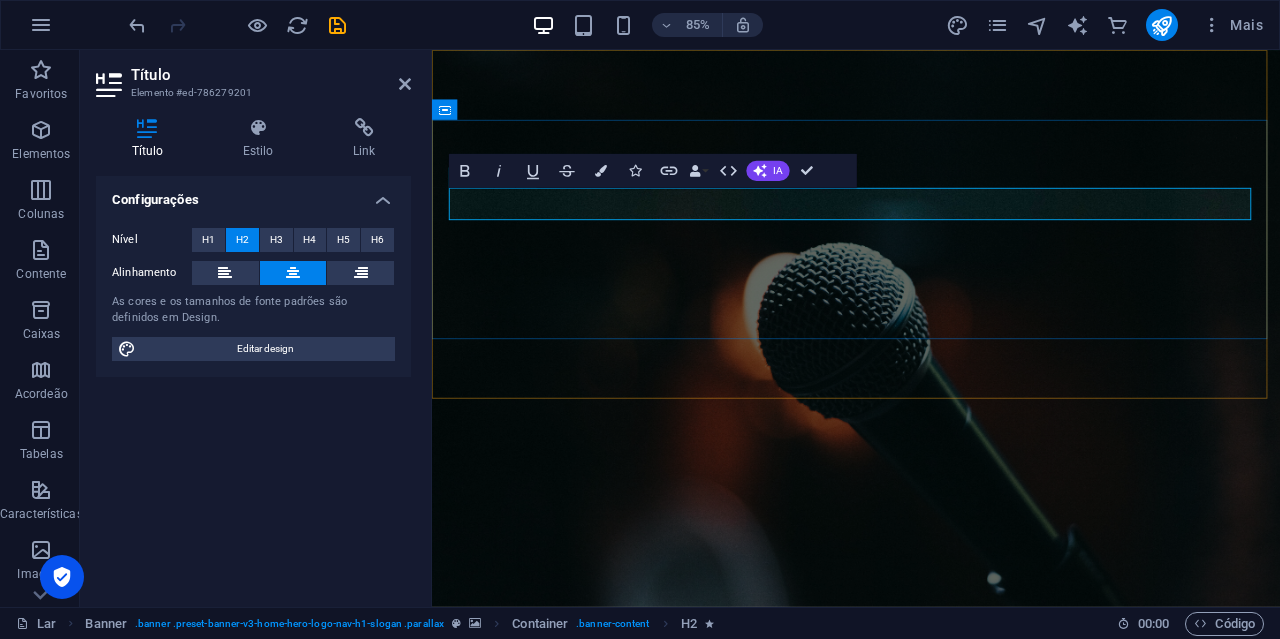 drag, startPoint x: 1220, startPoint y: 233, endPoint x: 667, endPoint y: 232, distance: 553.0009 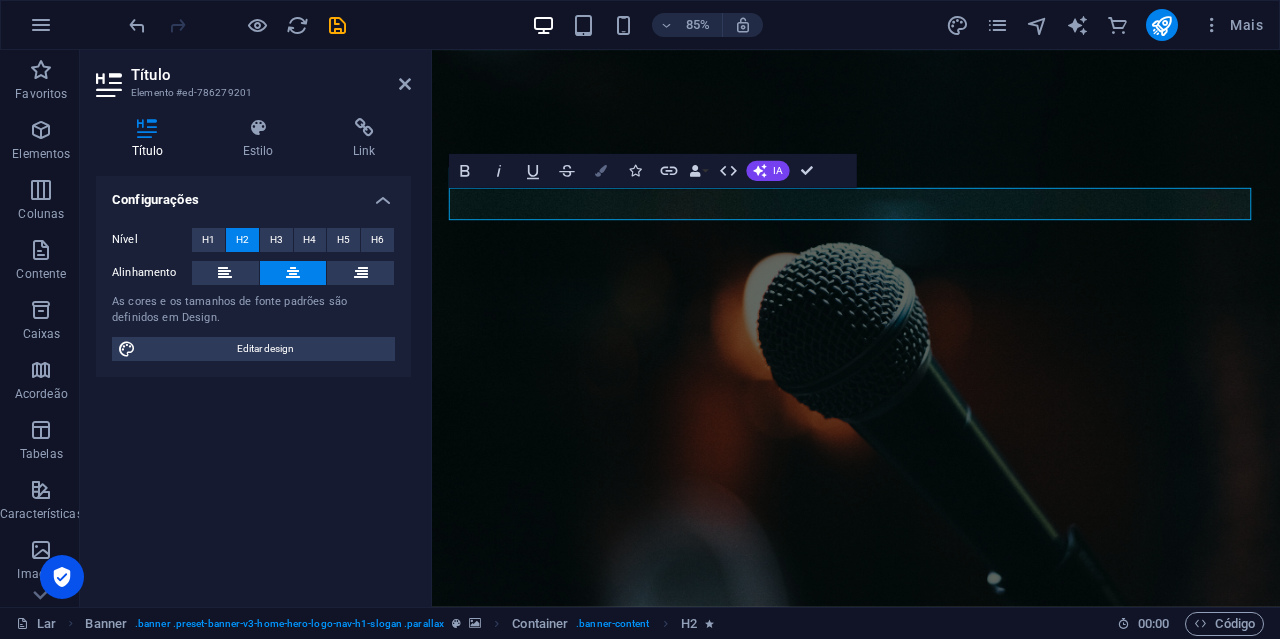 click at bounding box center [601, 170] 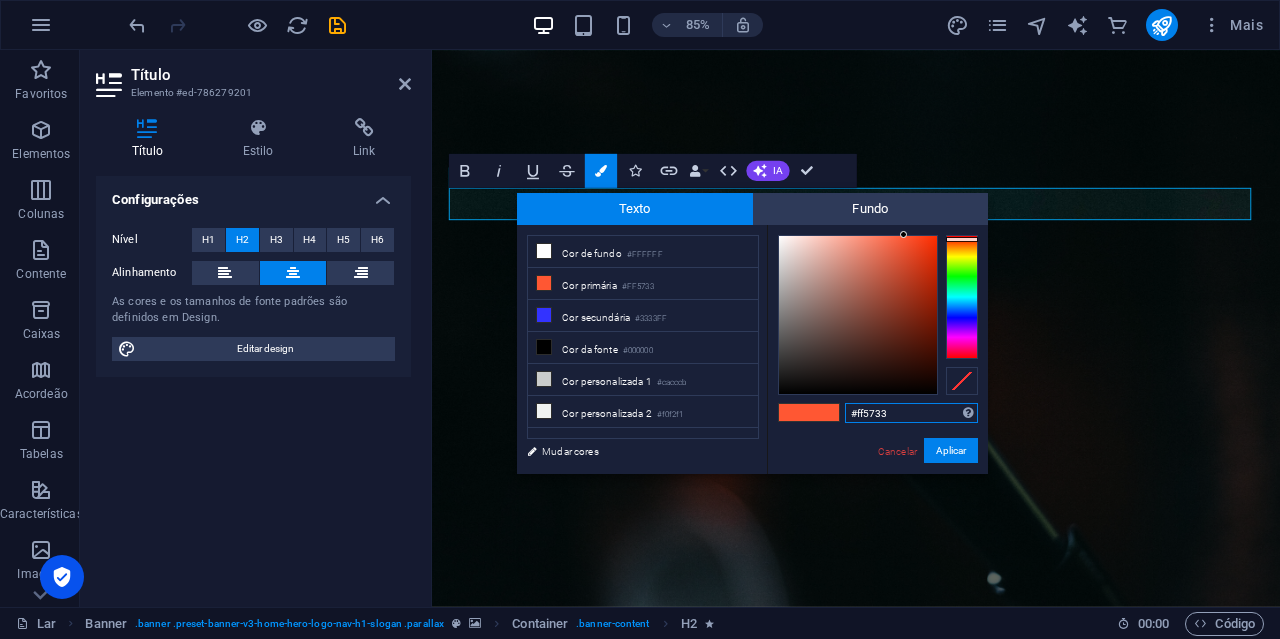 drag, startPoint x: 897, startPoint y: 416, endPoint x: 856, endPoint y: 416, distance: 41 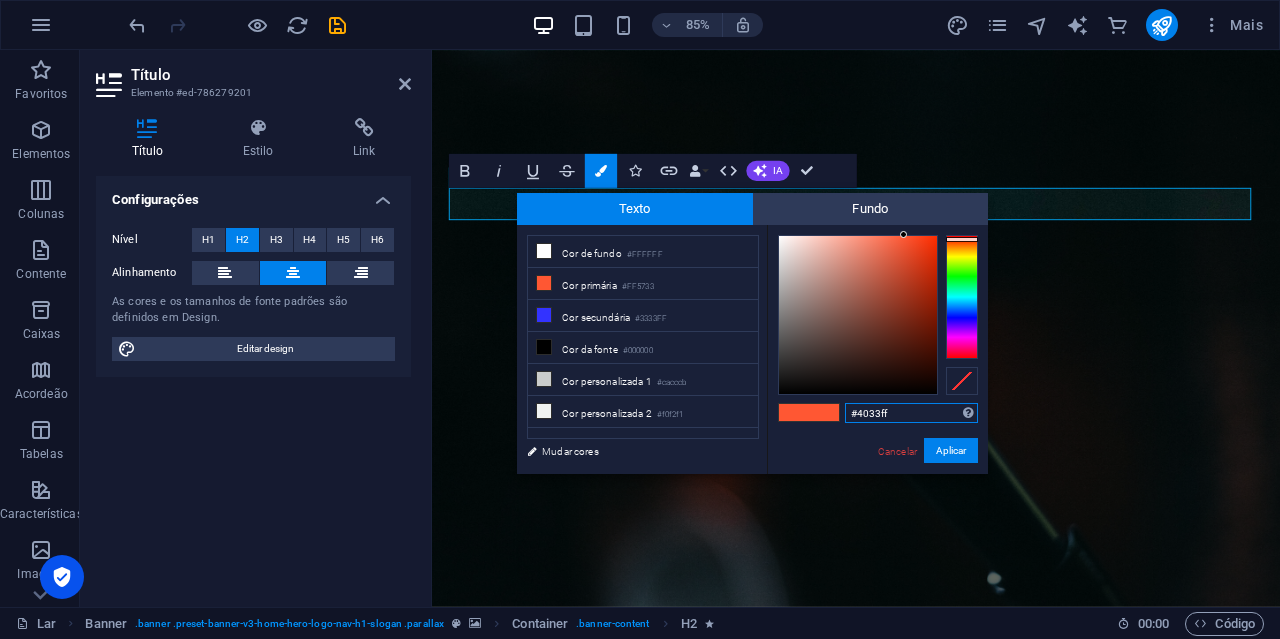 click at bounding box center (962, 297) 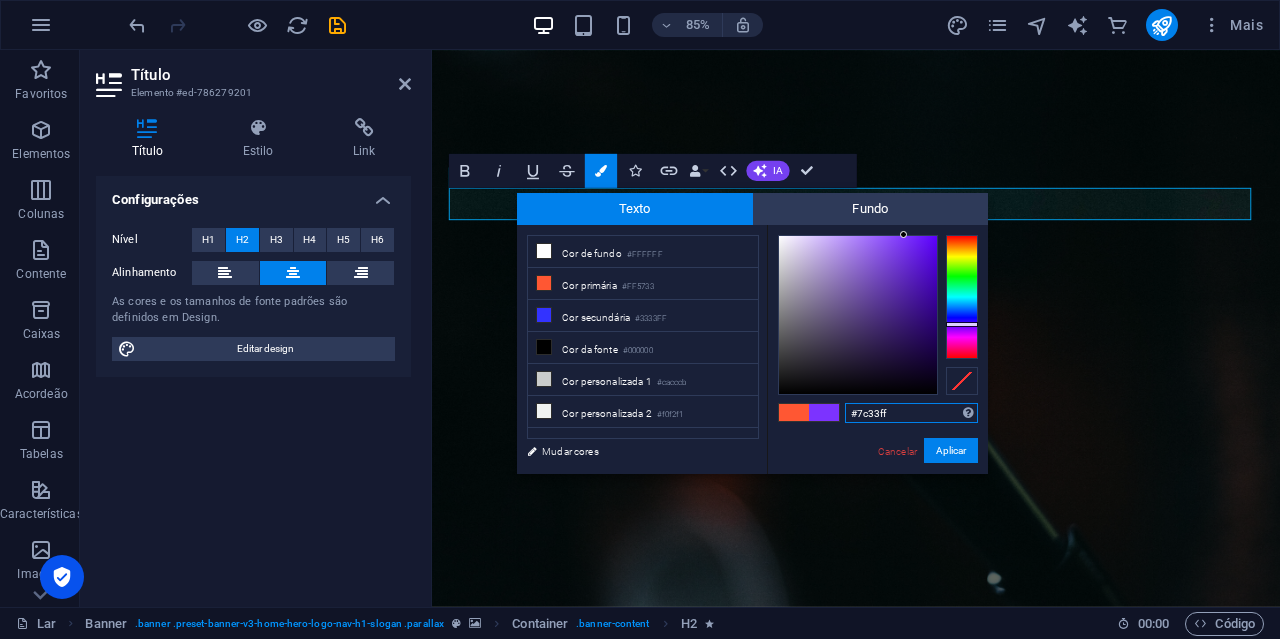 click at bounding box center [962, 297] 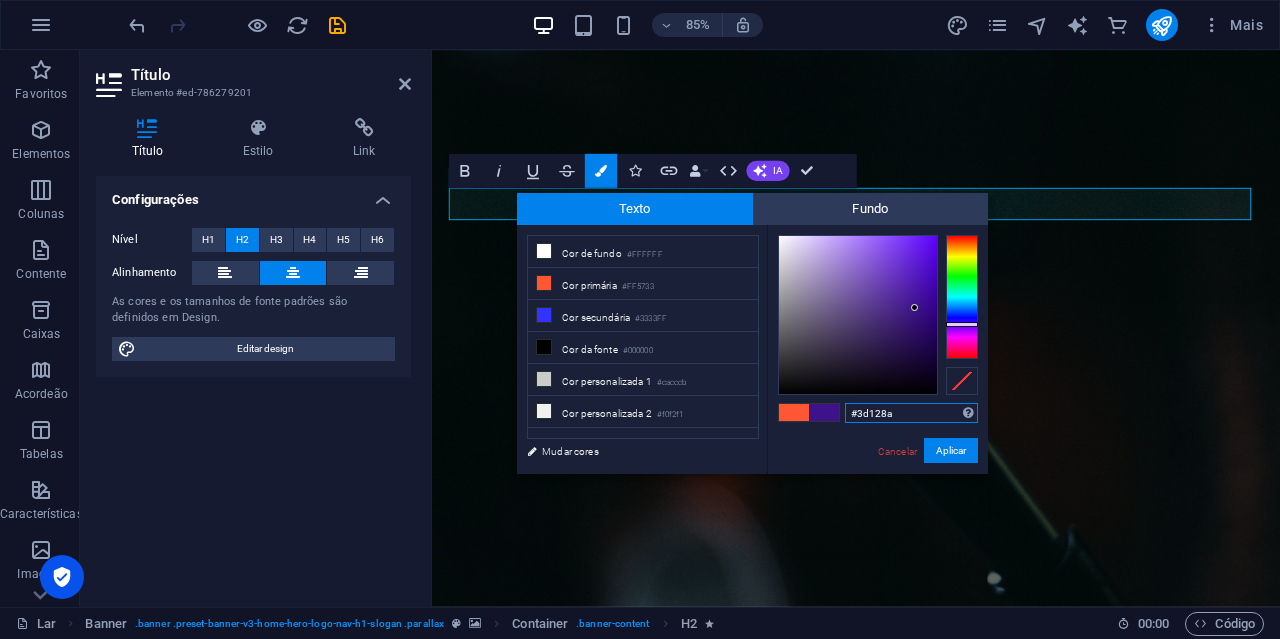 click at bounding box center (858, 315) 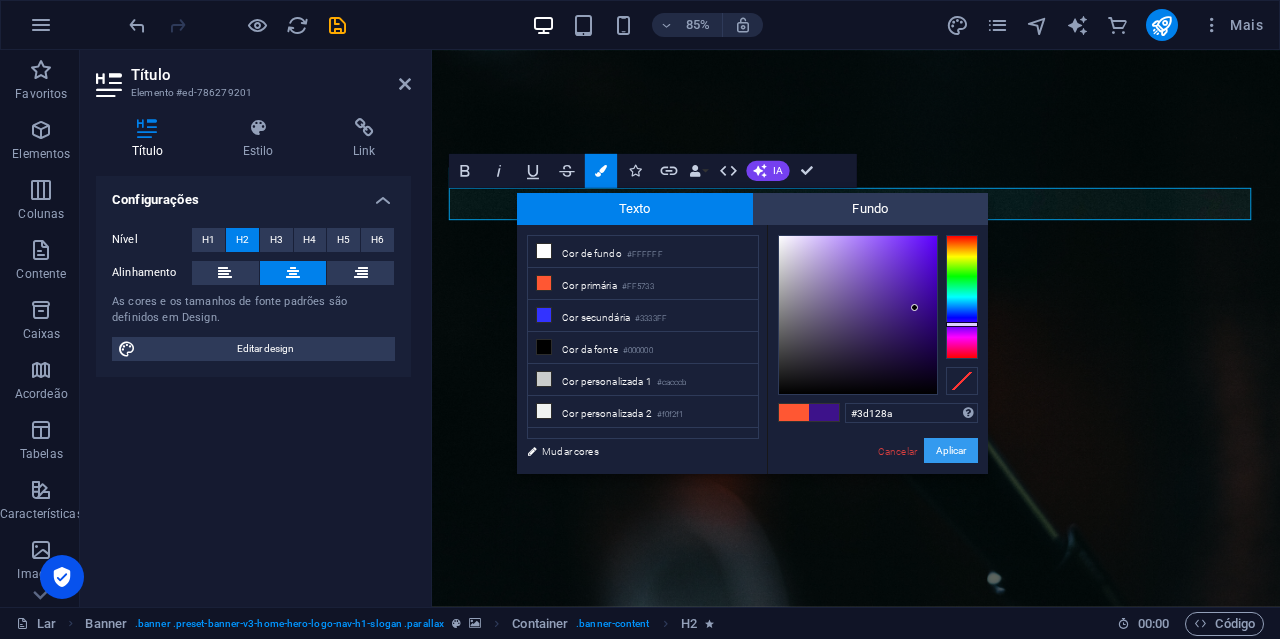 click on "Aplicar" at bounding box center (951, 450) 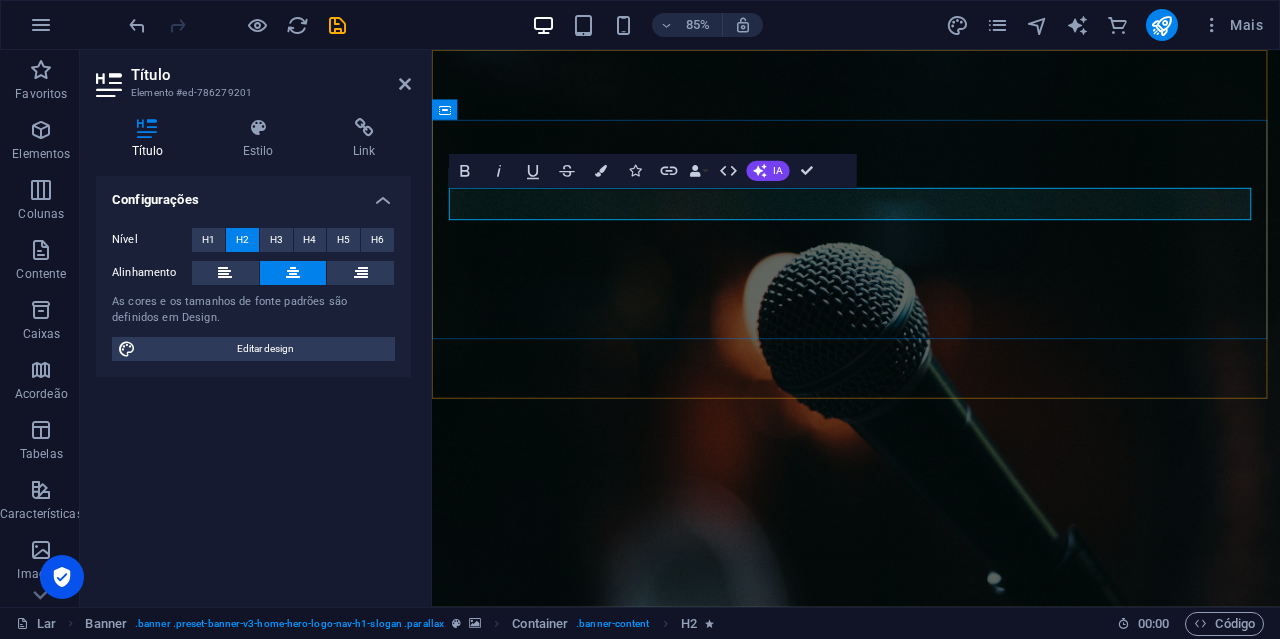 click on "Bem-vind​o ao Blog de Esttylo" at bounding box center [931, 854] 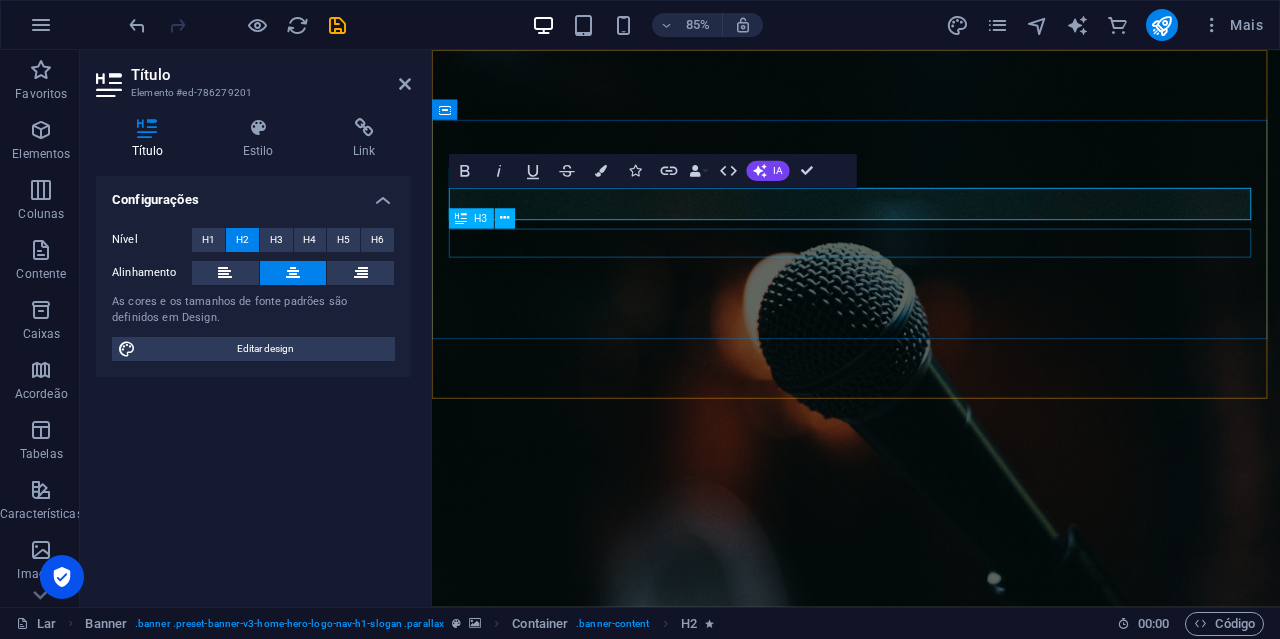 click on "Criando a atmosfera musical perfeita para você!" at bounding box center (931, 900) 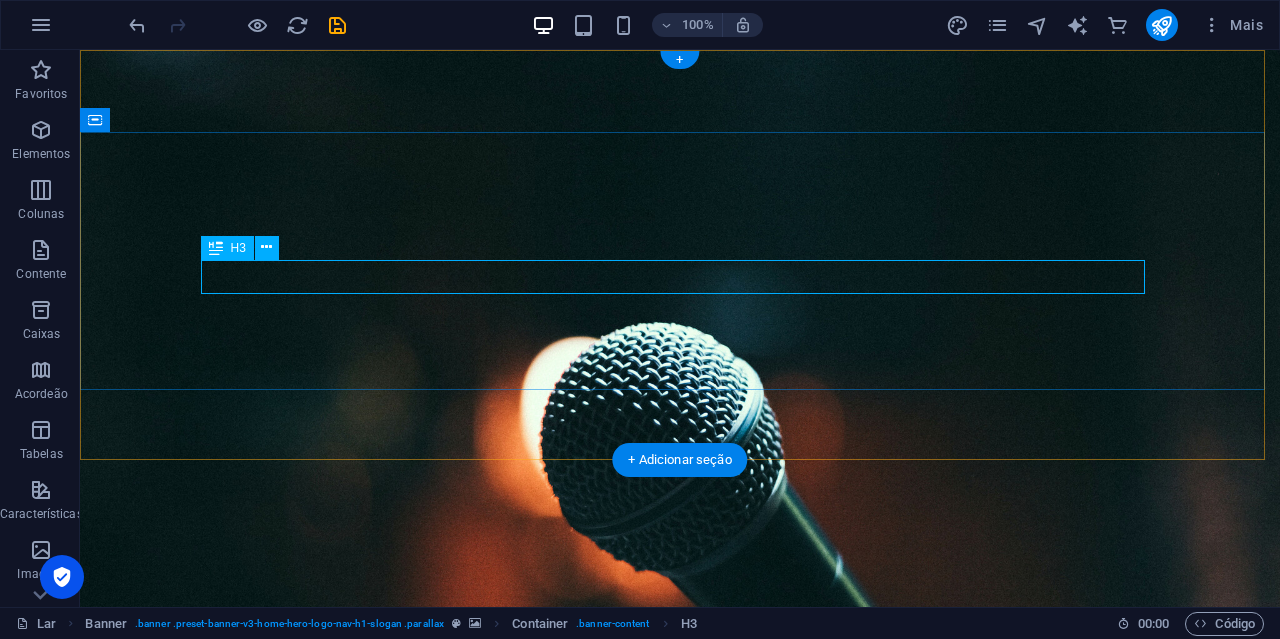 click on "Criando a atmosfera musical perfeita para você!" at bounding box center (680, 827) 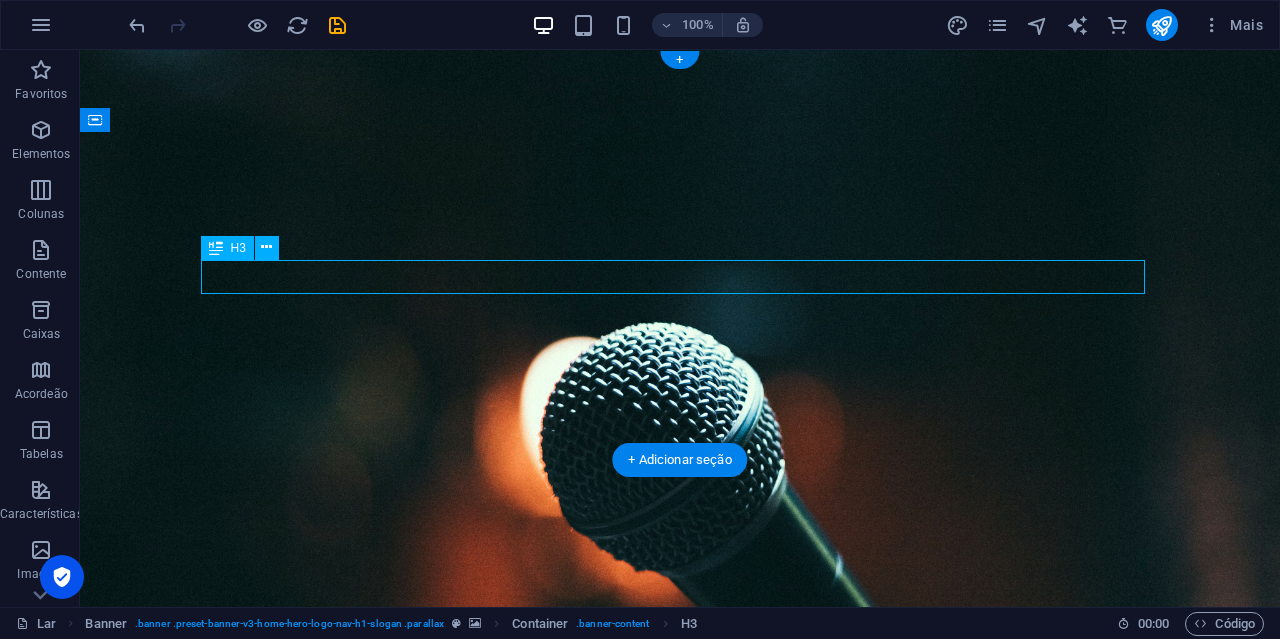 drag, startPoint x: 1035, startPoint y: 272, endPoint x: 867, endPoint y: 263, distance: 168.2409 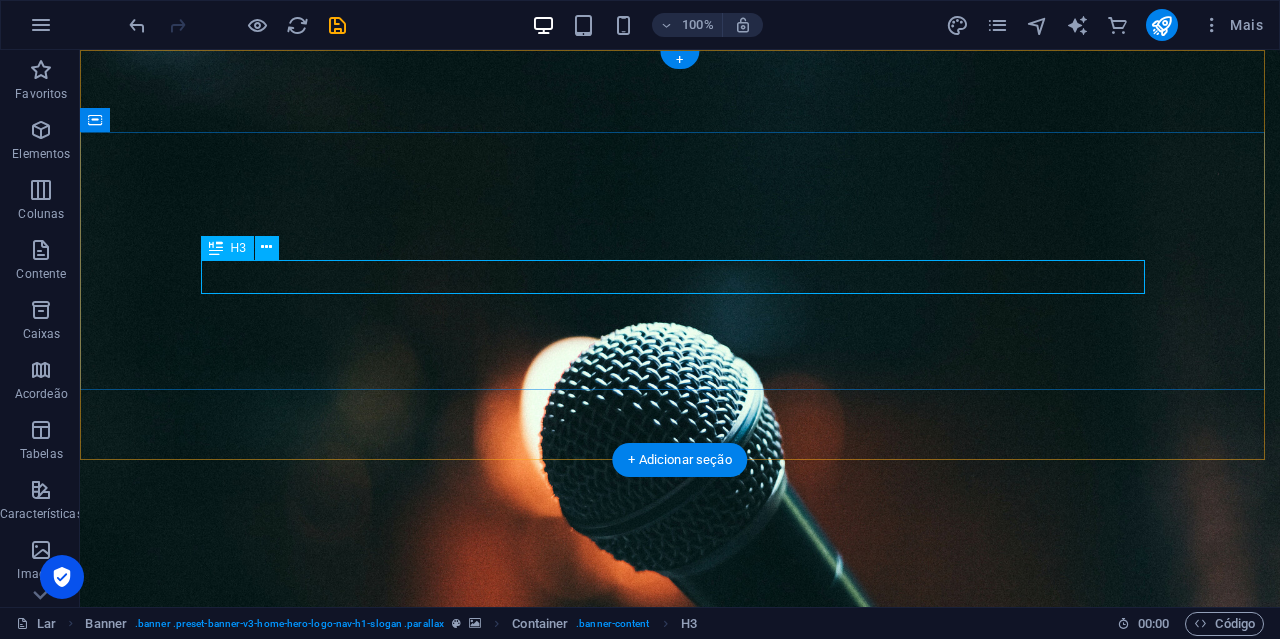 click on "Criando a atmosfera musical perfeita para você!" at bounding box center (680, 827) 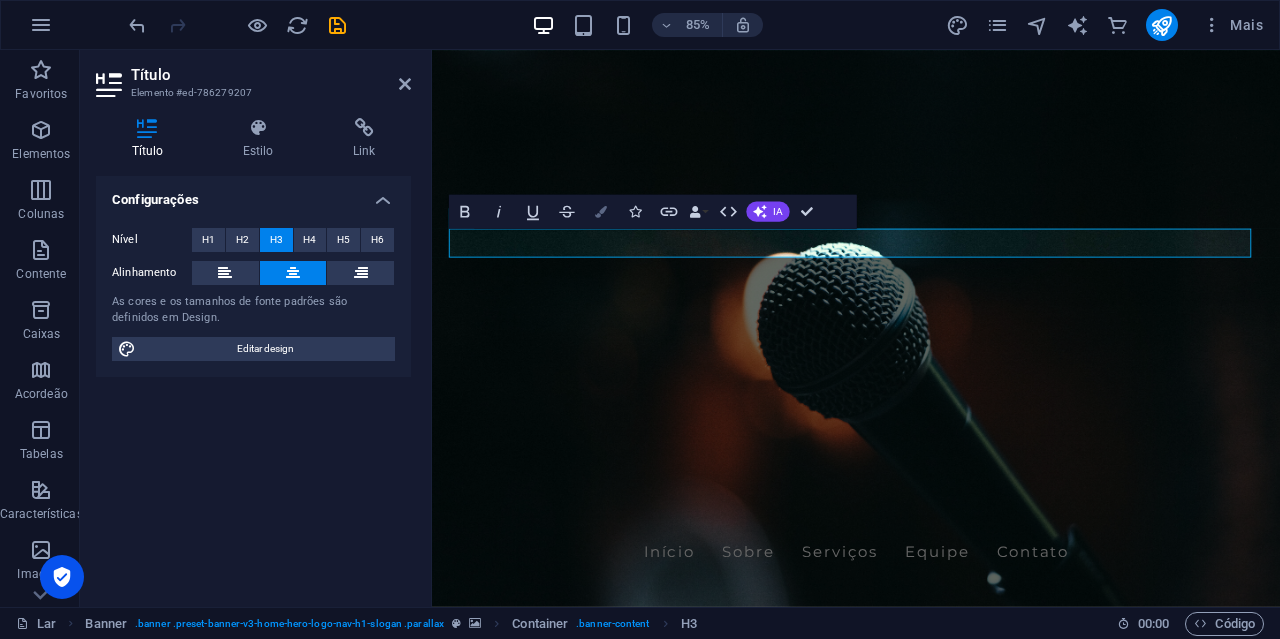 click at bounding box center (601, 212) 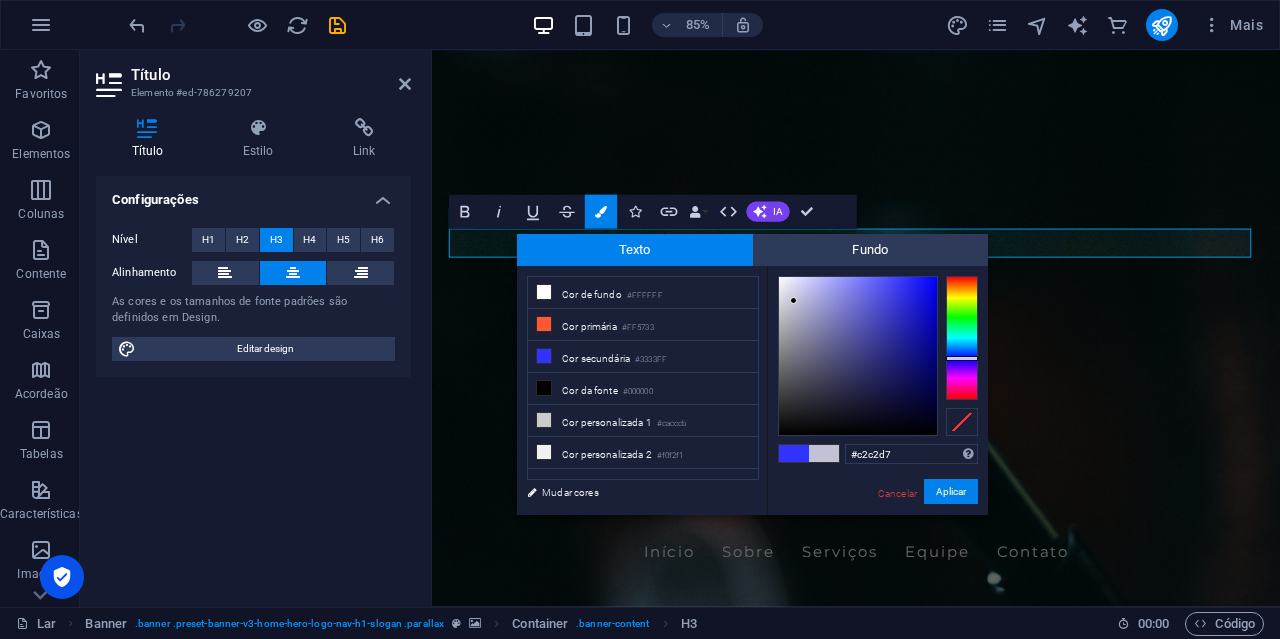 click at bounding box center (858, 356) 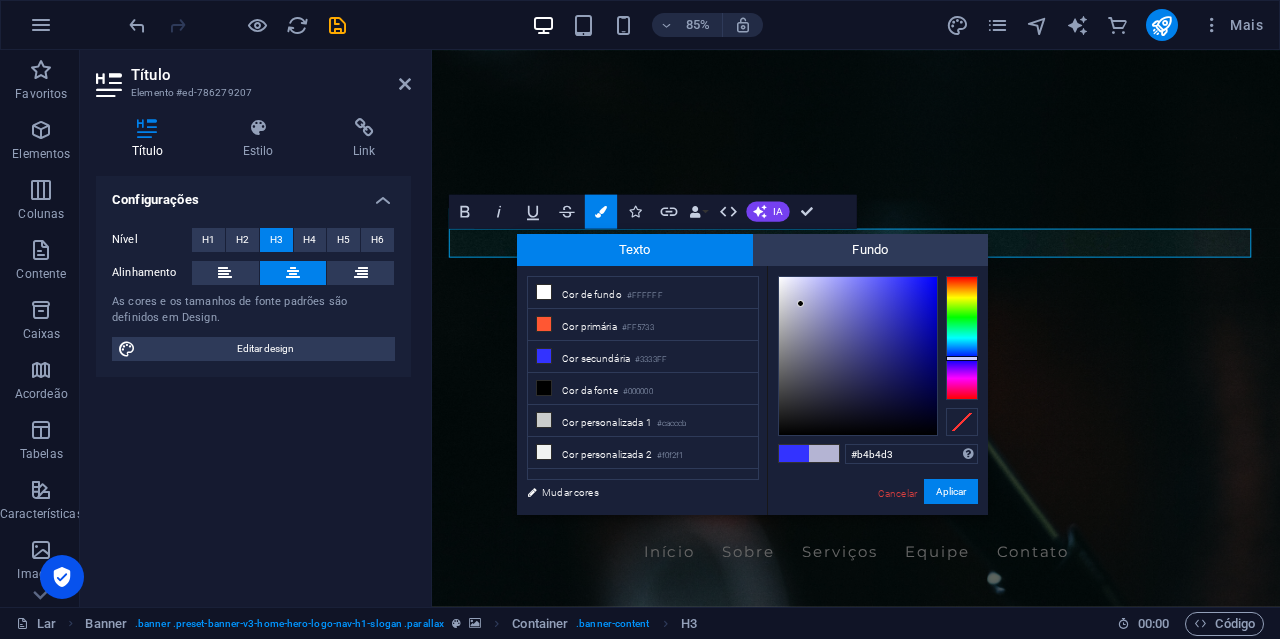 click at bounding box center (858, 356) 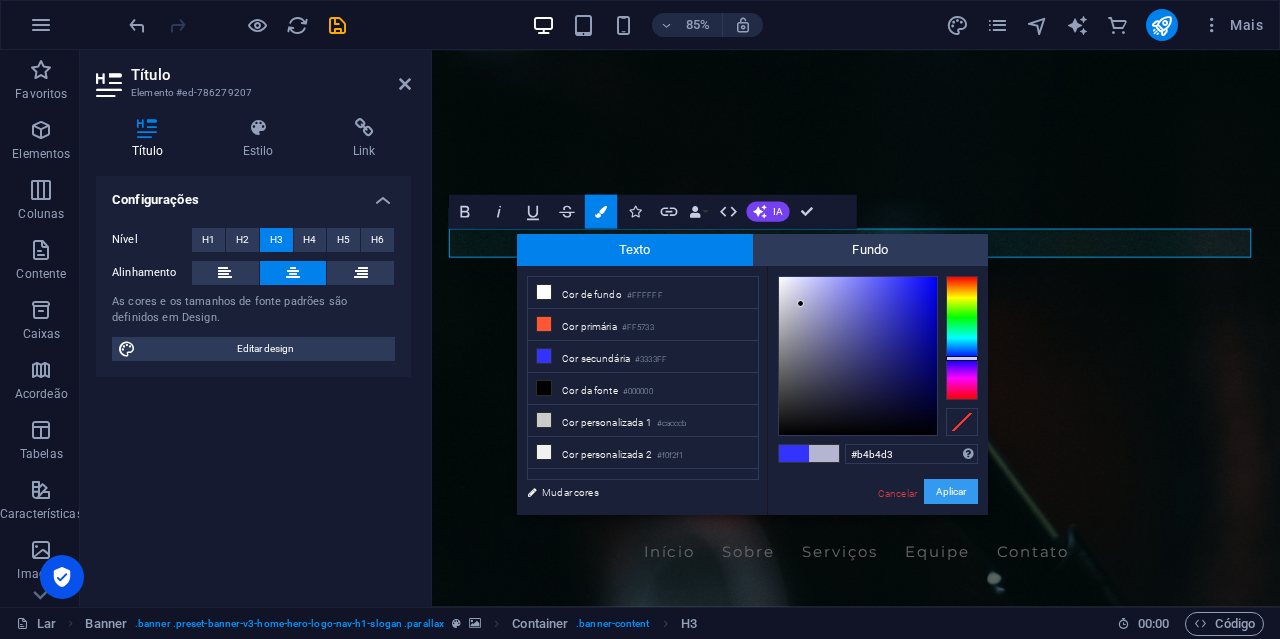 click on "Aplicar" at bounding box center (951, 491) 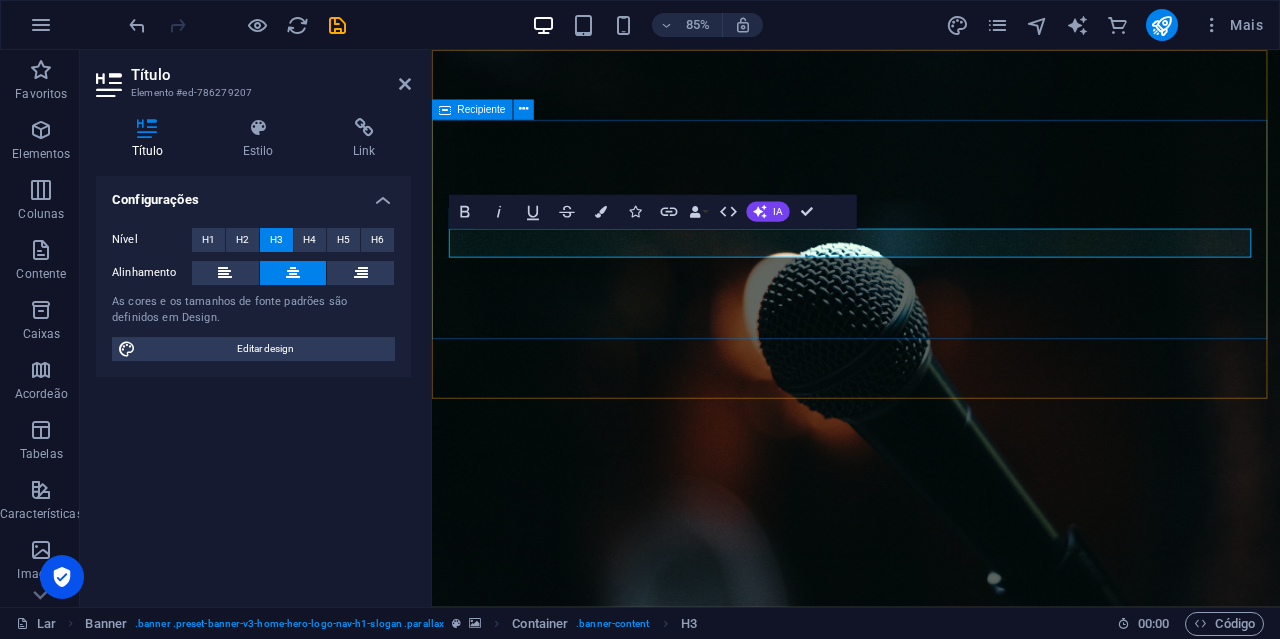 click on "Bem-vindo ao Blog de Esttylo Criando a atmosfera musical perfeita para você! ​​" at bounding box center (931, 884) 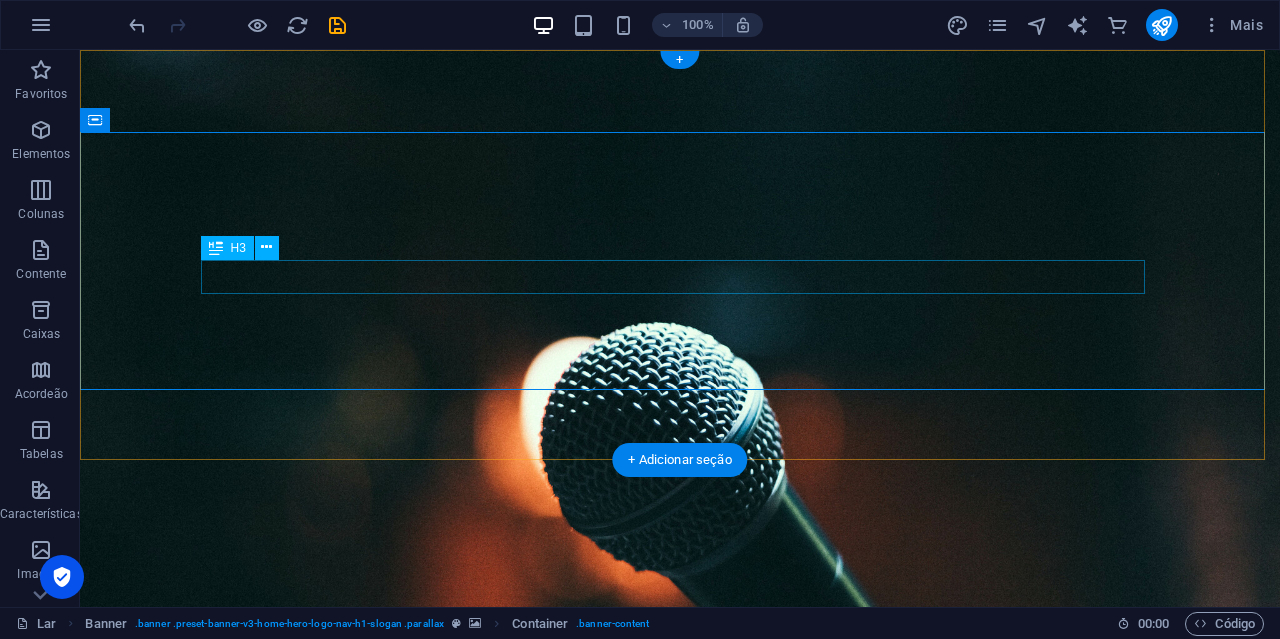 click on "Criando a atmosfera musical perfeita para você!" at bounding box center [680, 827] 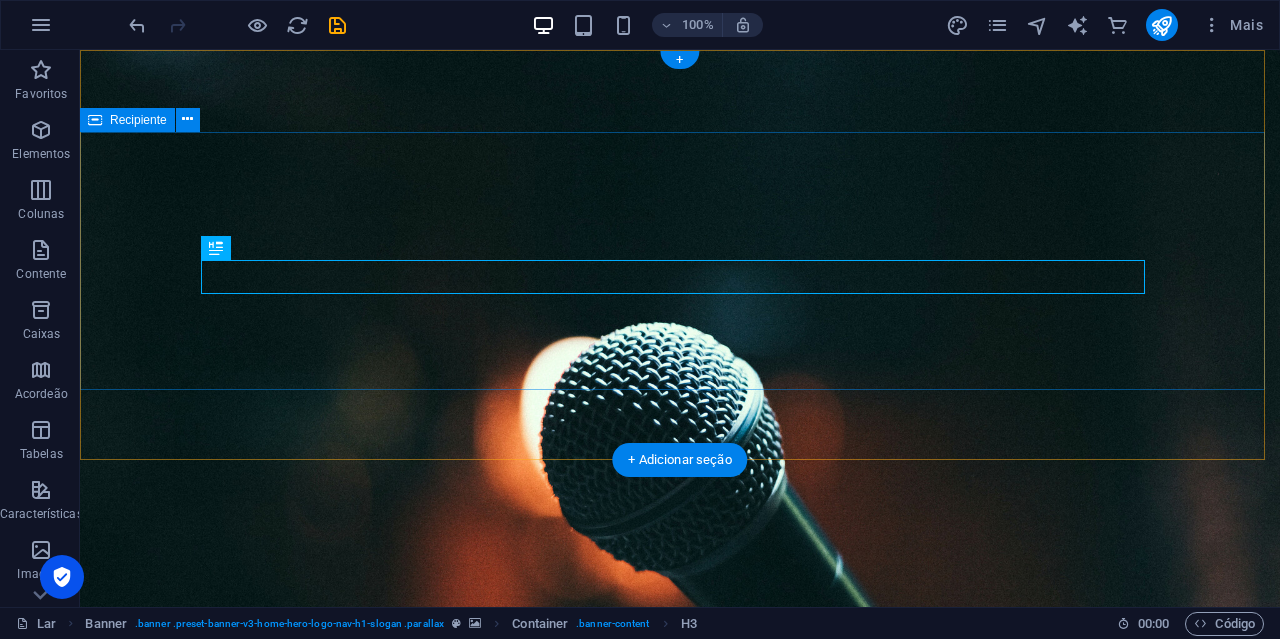 click on "Bem-vindo ao Blog de Esttylo Criando a atmosfera musical perfeita para você!" at bounding box center (680, 811) 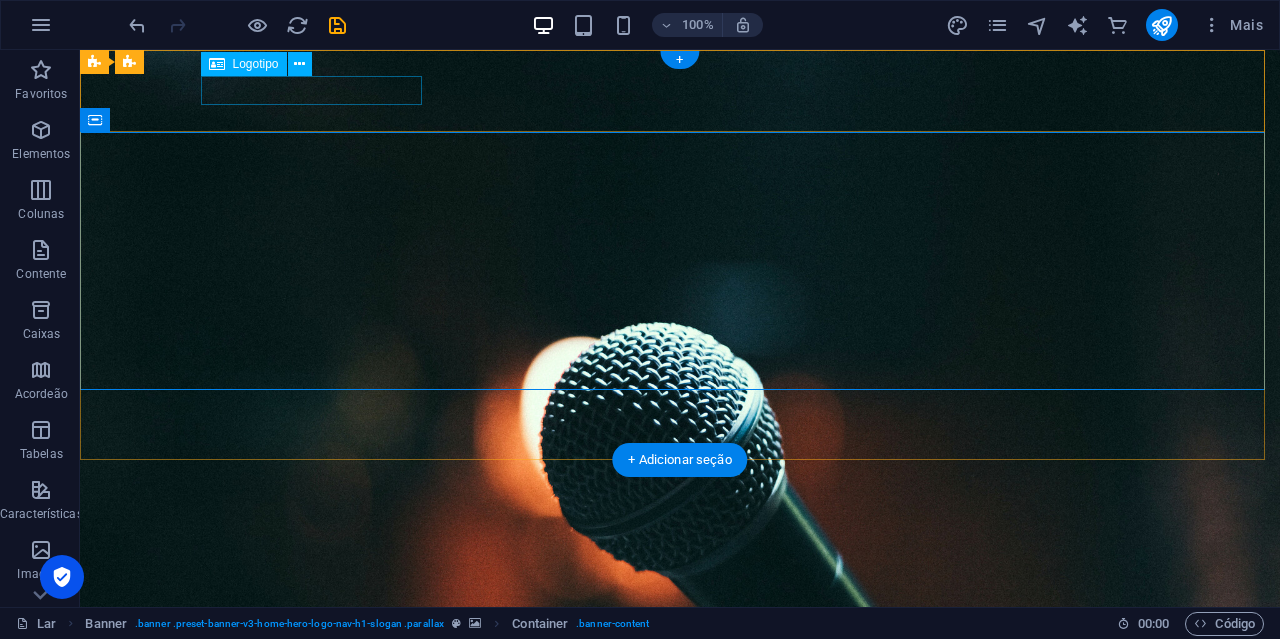 click on "[DOMAIN_NAME]" at bounding box center (680, 601) 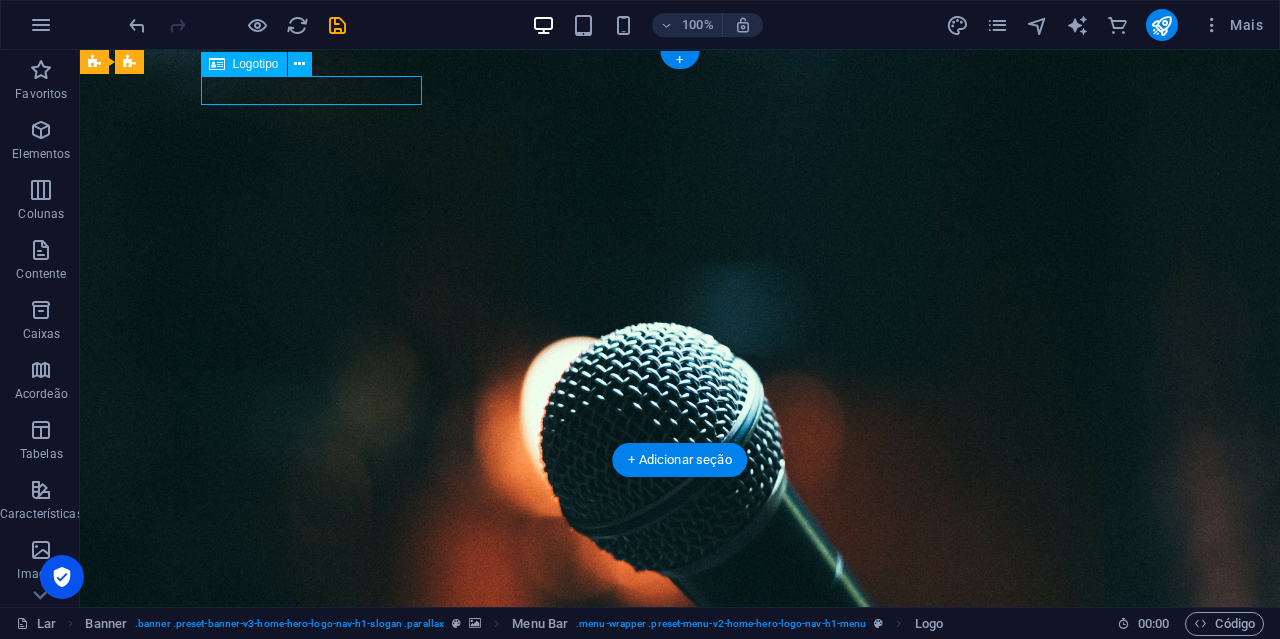 click on "[DOMAIN_NAME]" at bounding box center [680, 601] 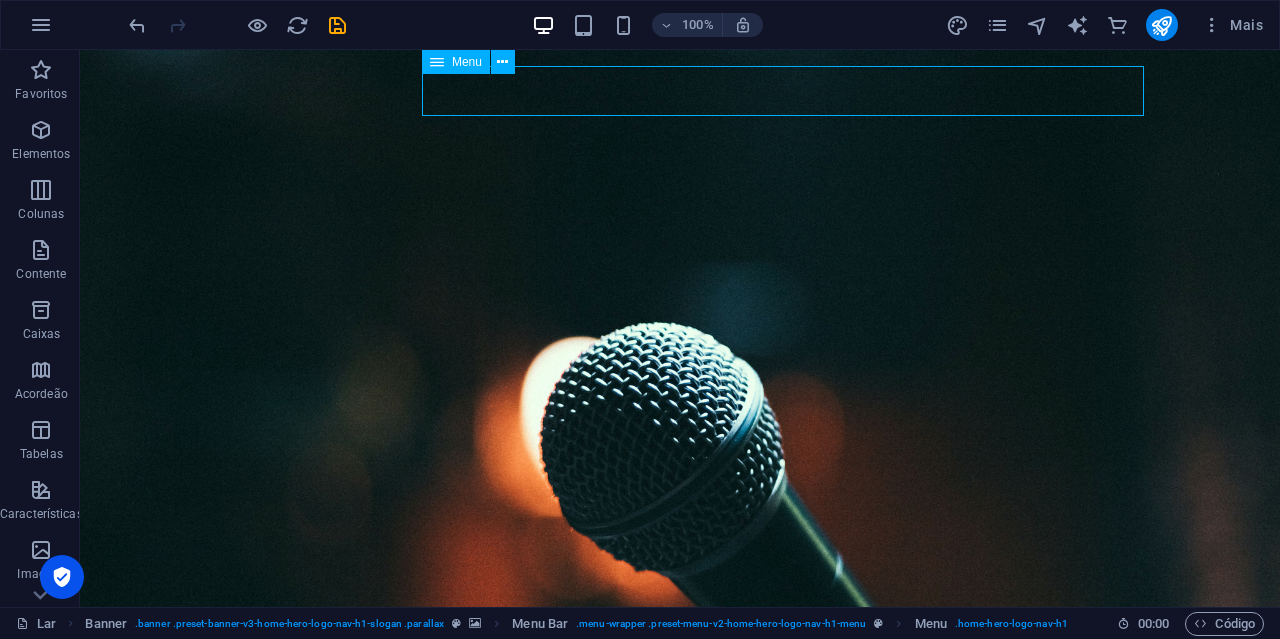 drag, startPoint x: 321, startPoint y: 88, endPoint x: 578, endPoint y: 82, distance: 257.07004 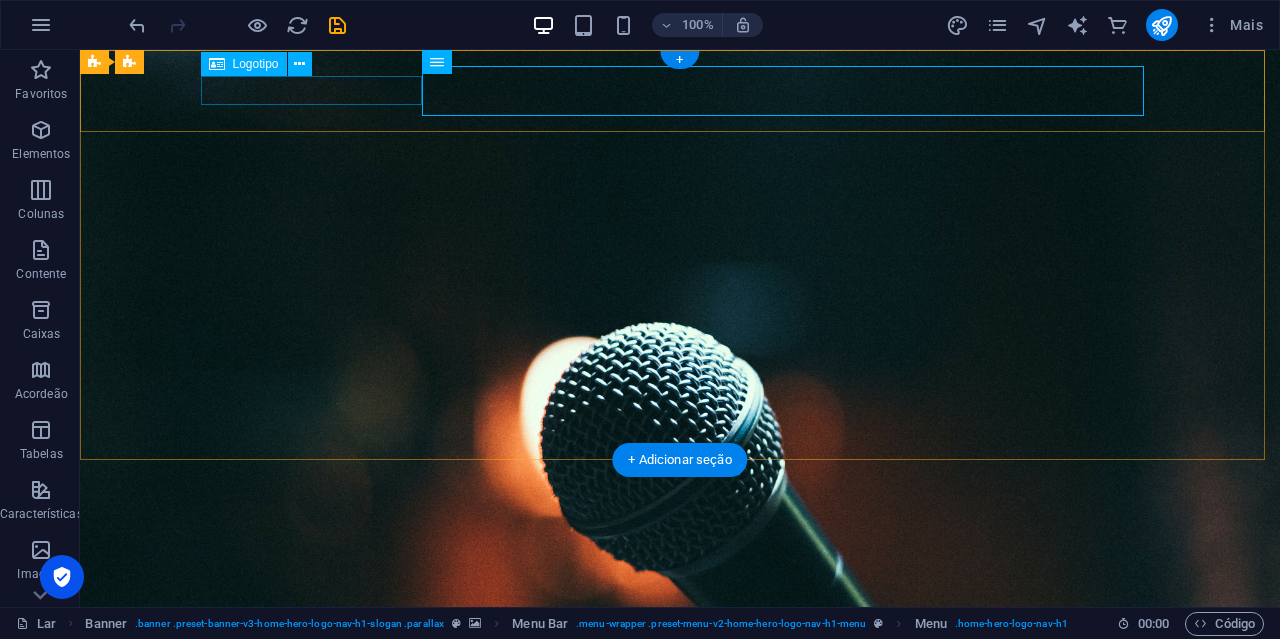 click on "[DOMAIN_NAME]" at bounding box center [680, 601] 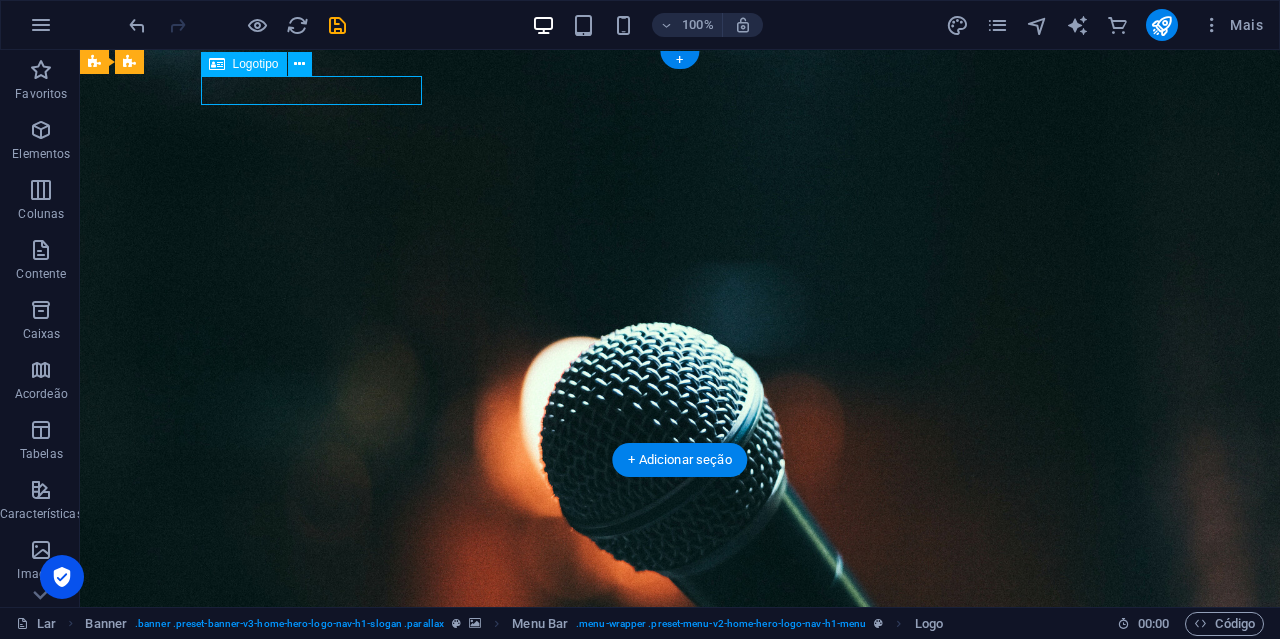 click on "[DOMAIN_NAME]" at bounding box center (680, 601) 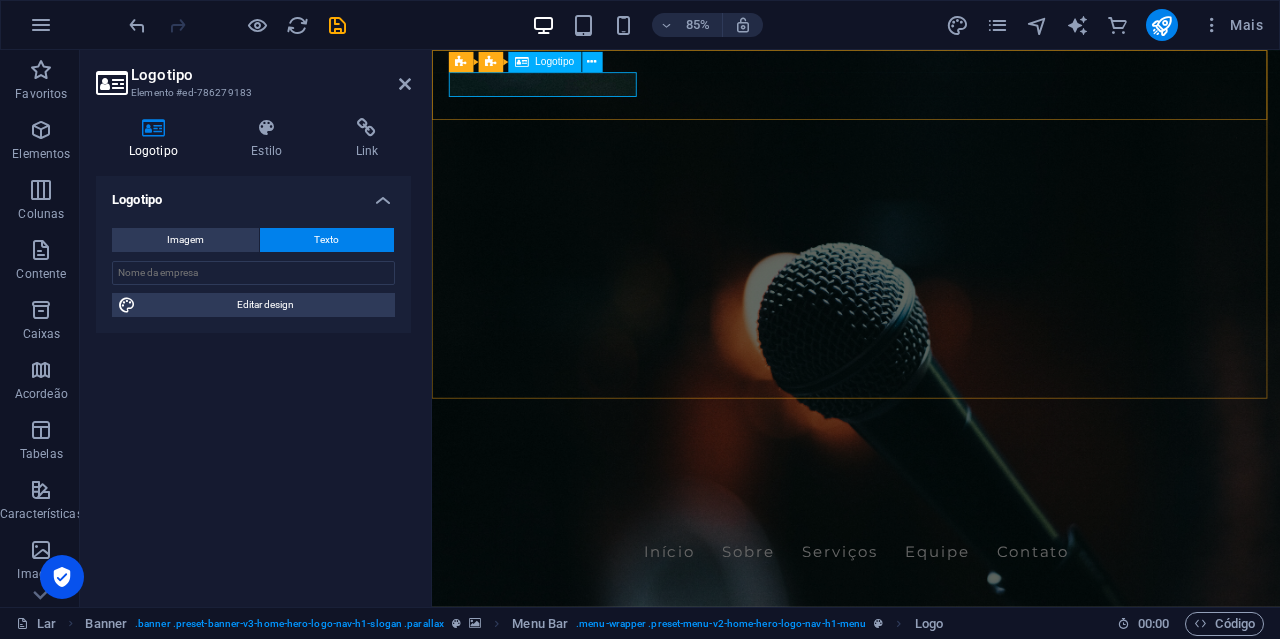 click on "[DOMAIN_NAME]" at bounding box center (931, 601) 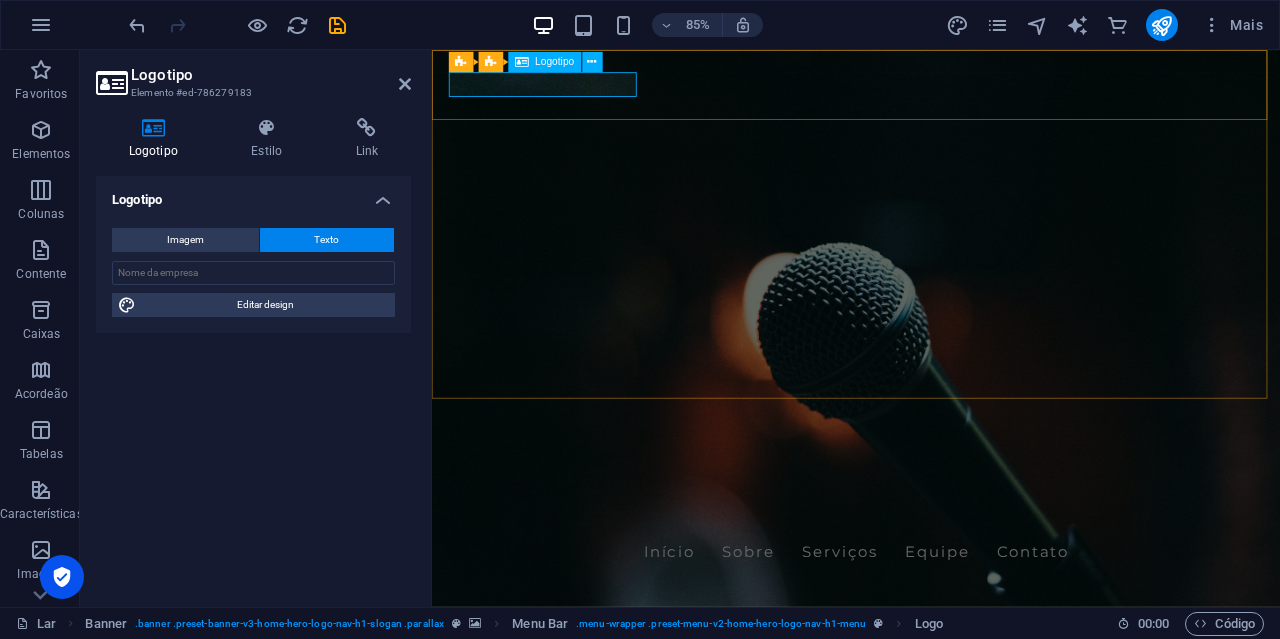 click on "[DOMAIN_NAME]" at bounding box center [931, 601] 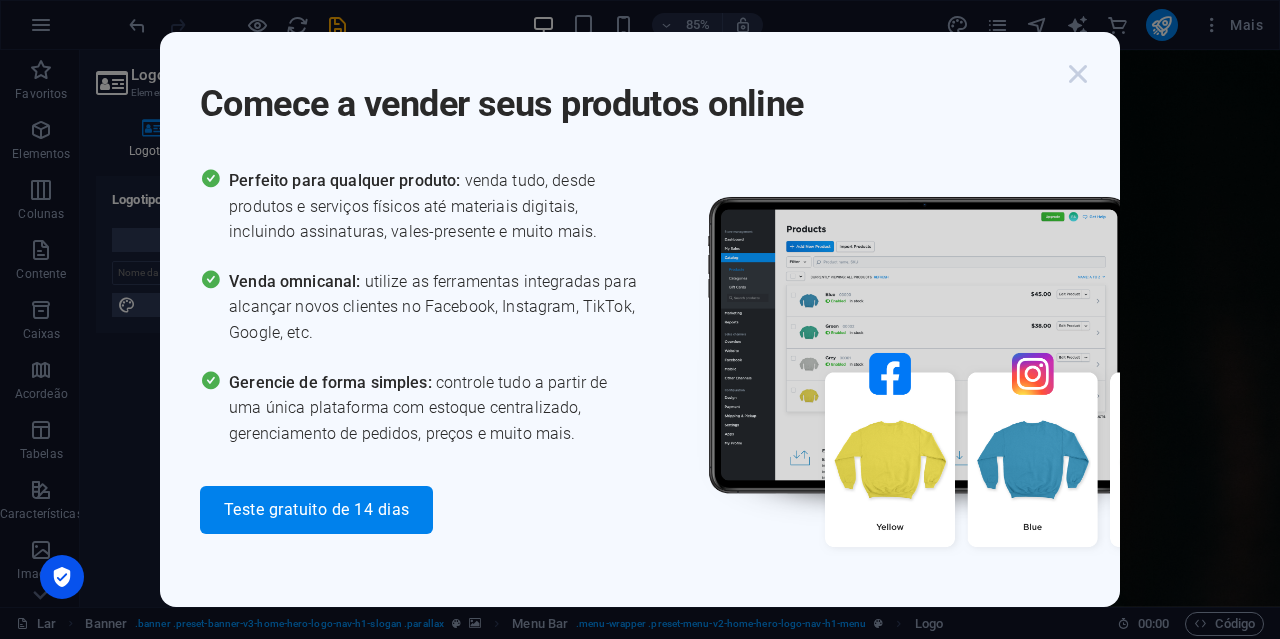 click at bounding box center (1078, 74) 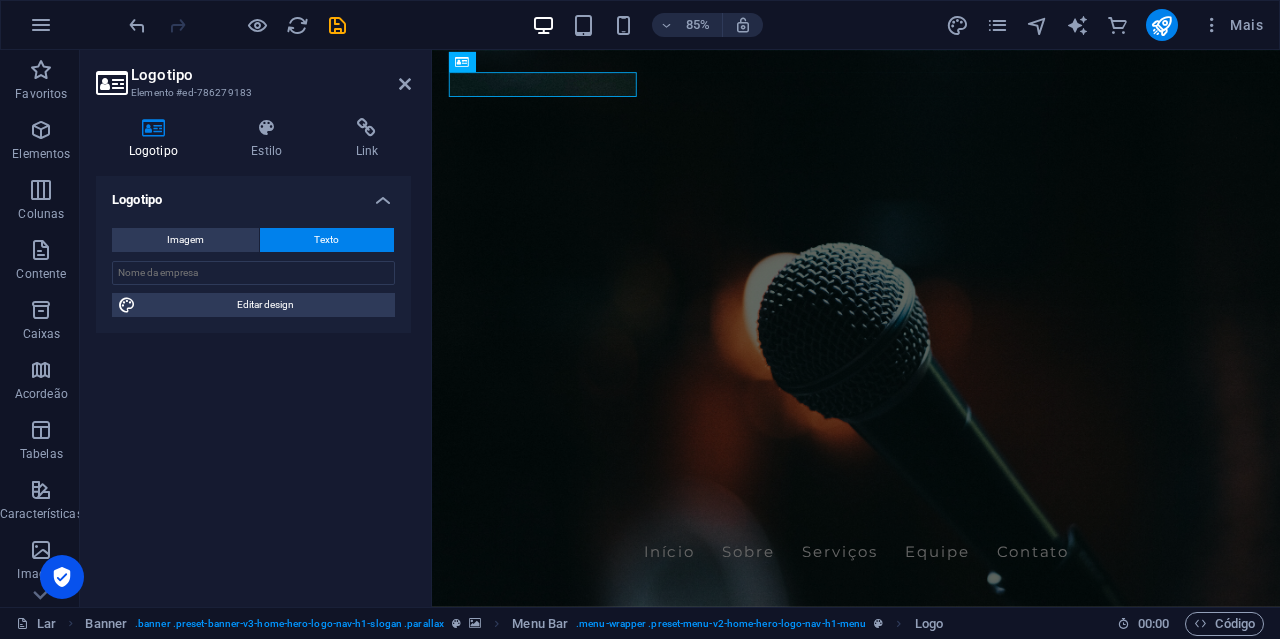 click on "Texto" at bounding box center [326, 239] 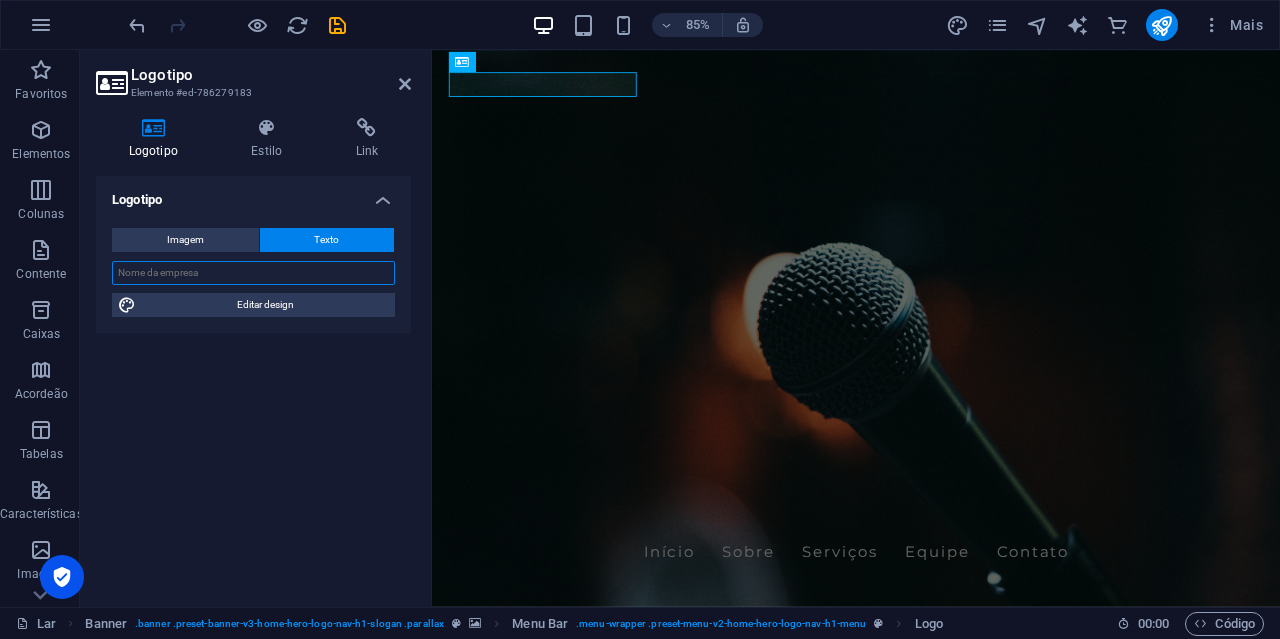 click at bounding box center (253, 273) 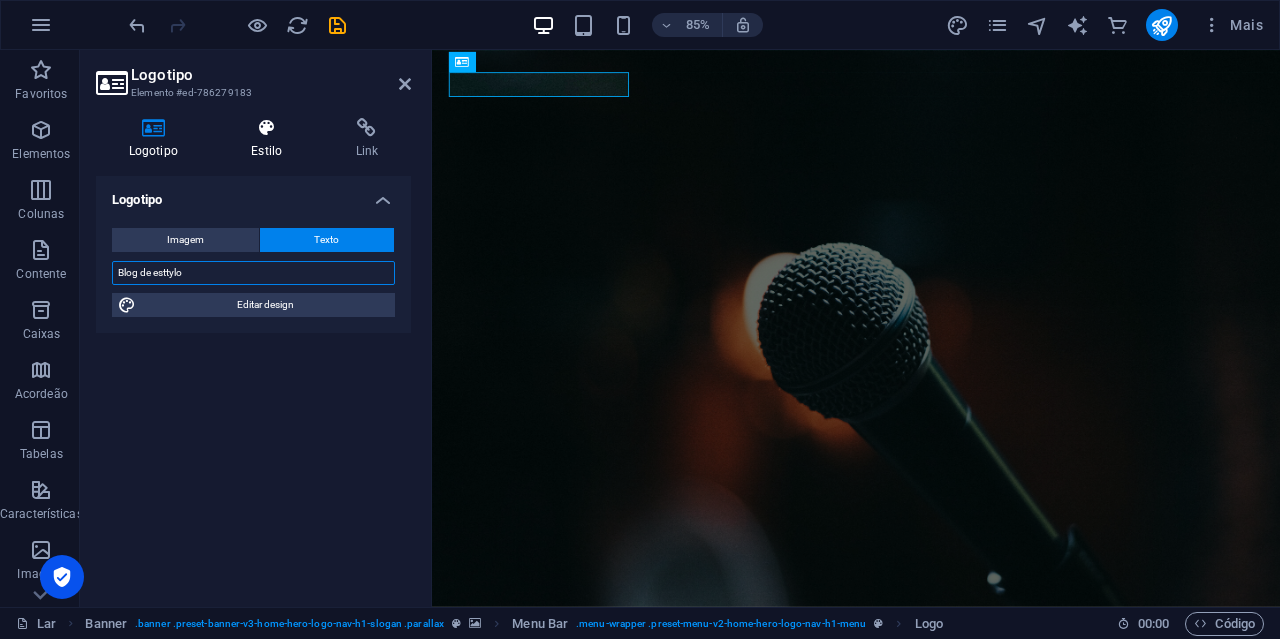 type on "Blog de esttylo" 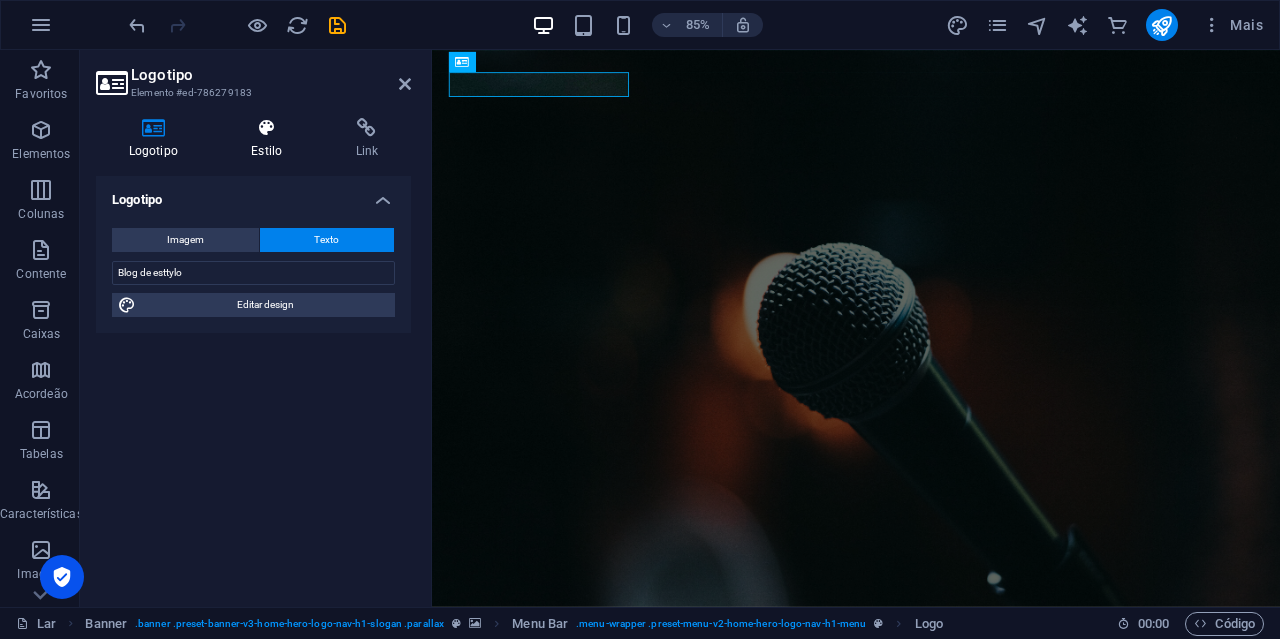 click on "Estilo" at bounding box center (271, 139) 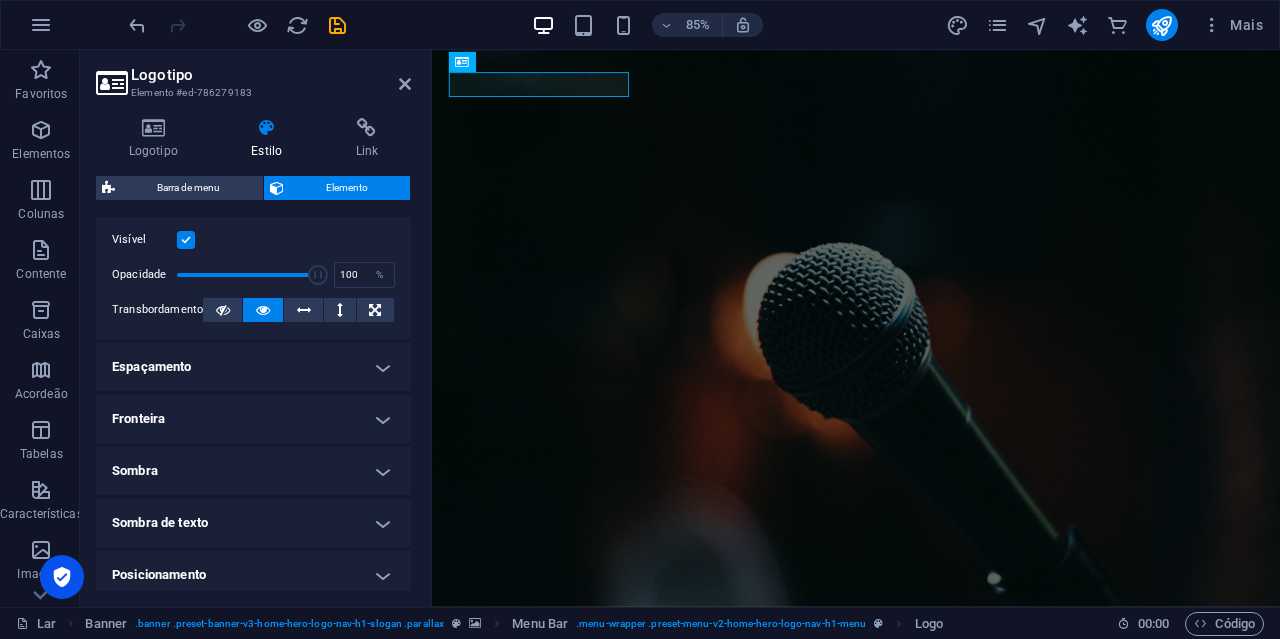 scroll, scrollTop: 300, scrollLeft: 0, axis: vertical 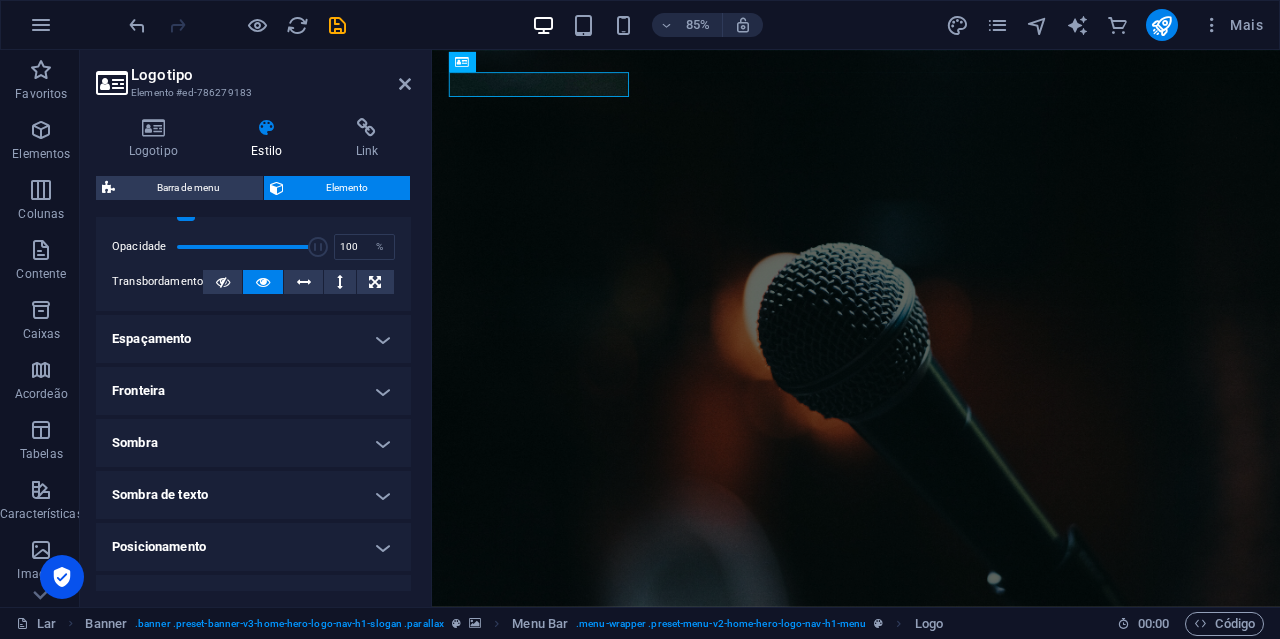click on "Sombra" at bounding box center [253, 443] 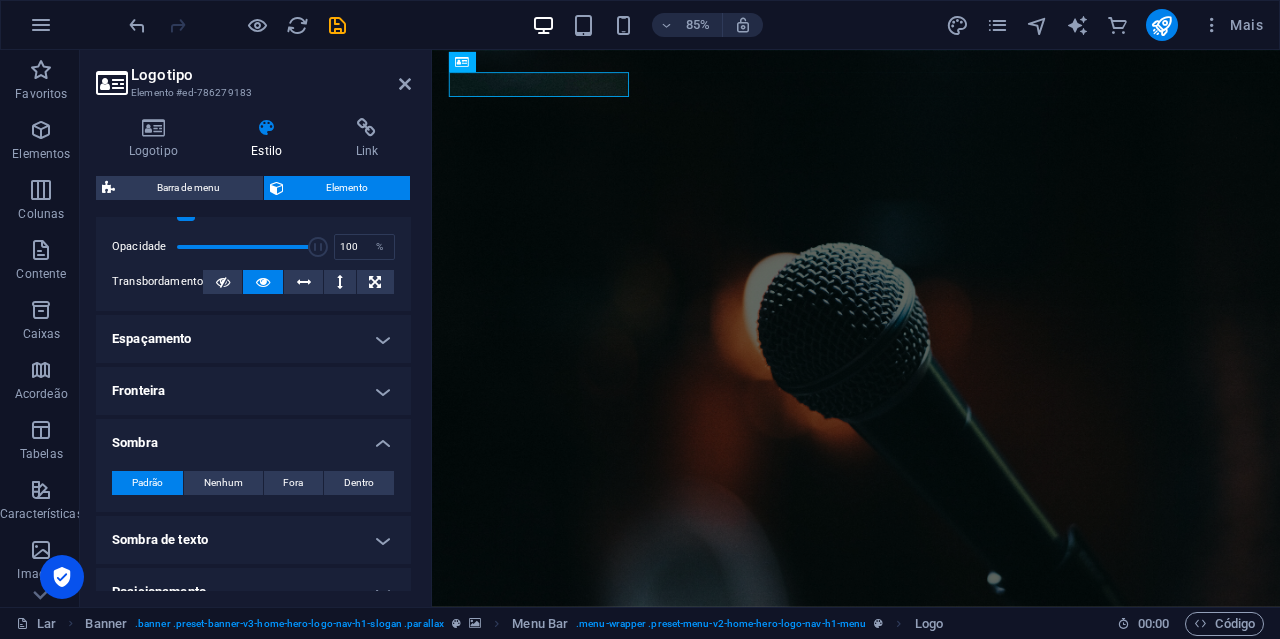 click on "Sombra" at bounding box center [253, 437] 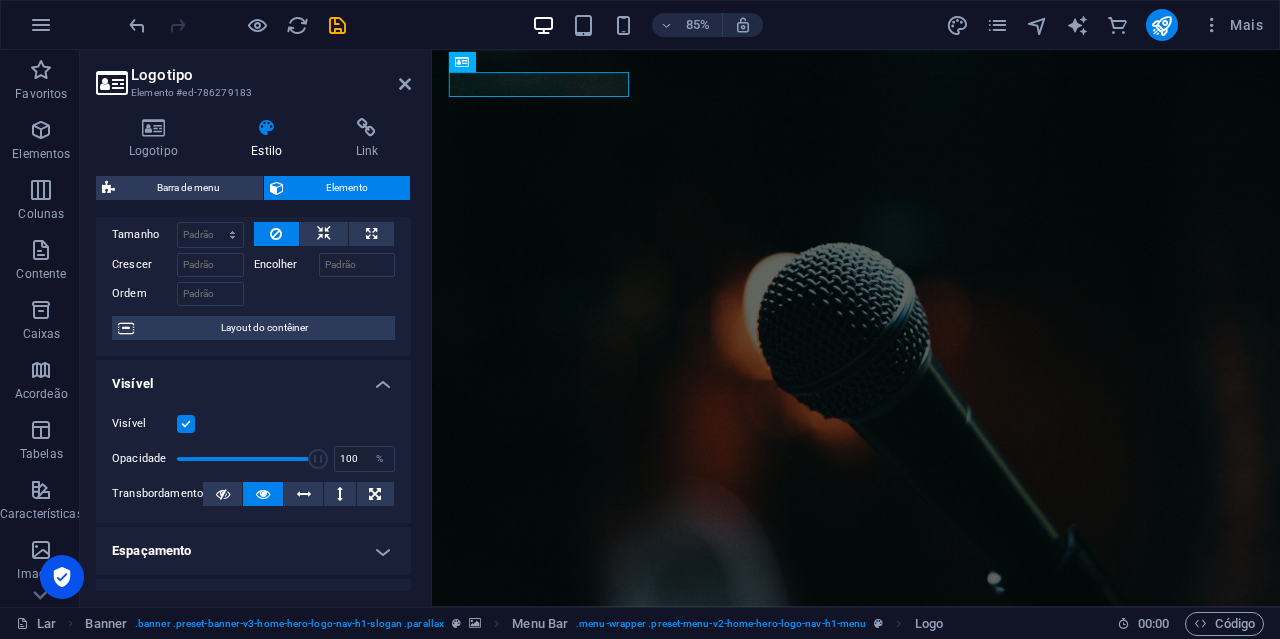scroll, scrollTop: 0, scrollLeft: 0, axis: both 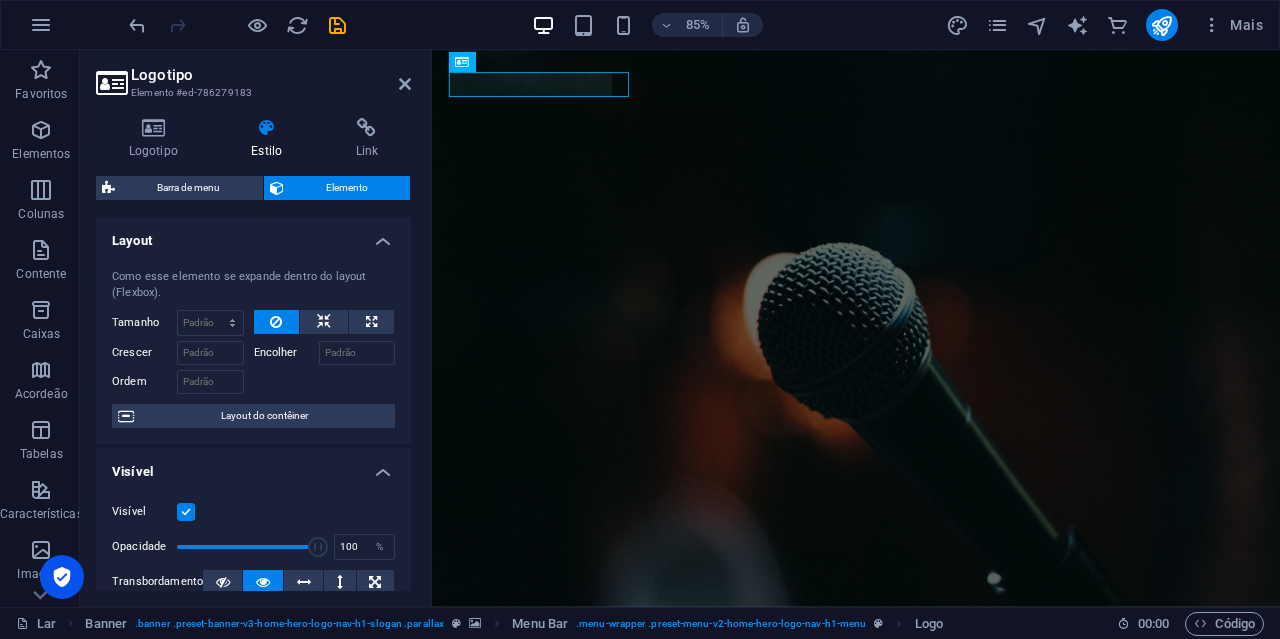 click on "Crescer" at bounding box center [132, 352] 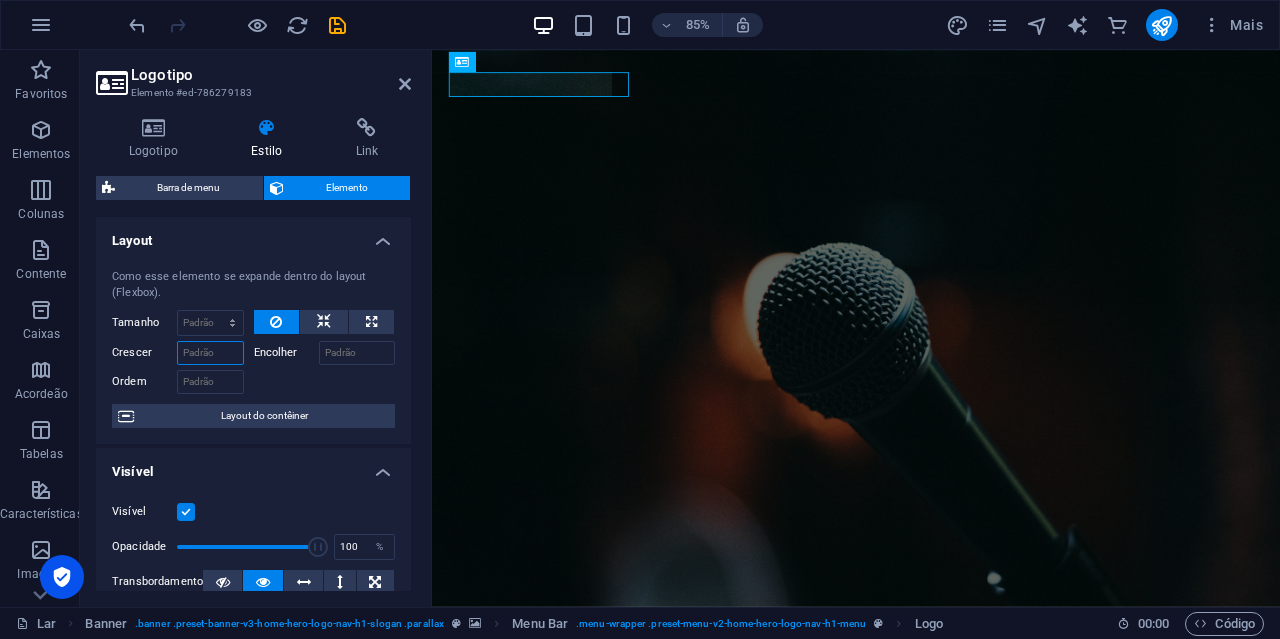 click on "Crescer" at bounding box center [210, 353] 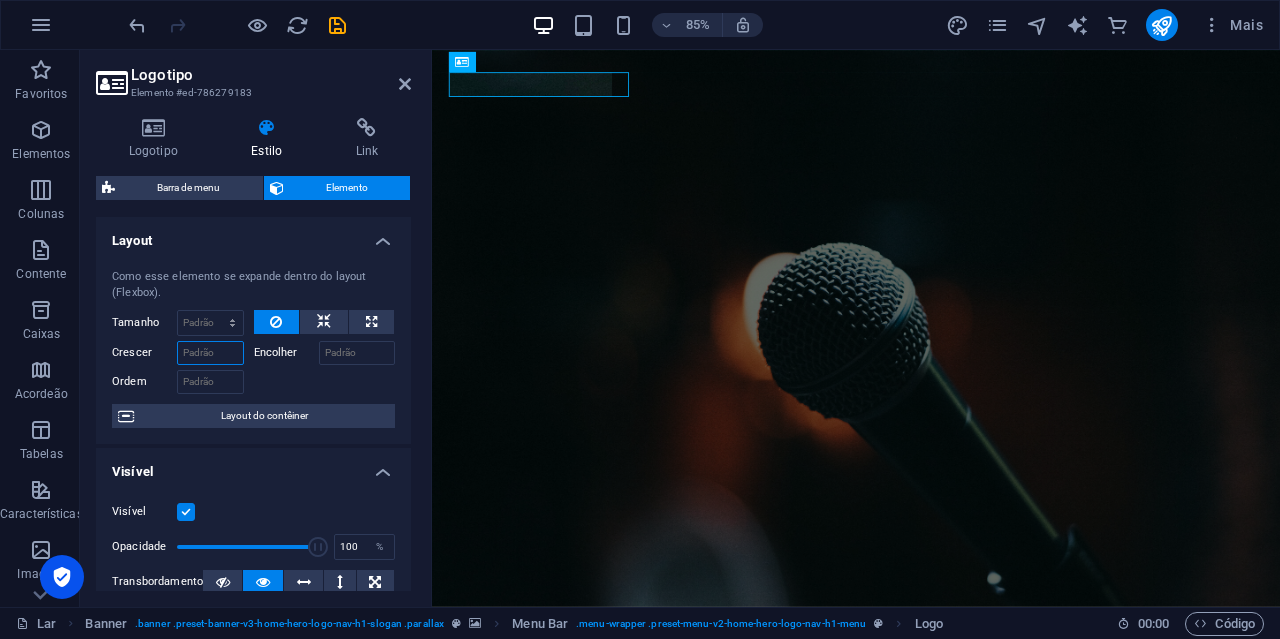 click on "Crescer" at bounding box center (210, 353) 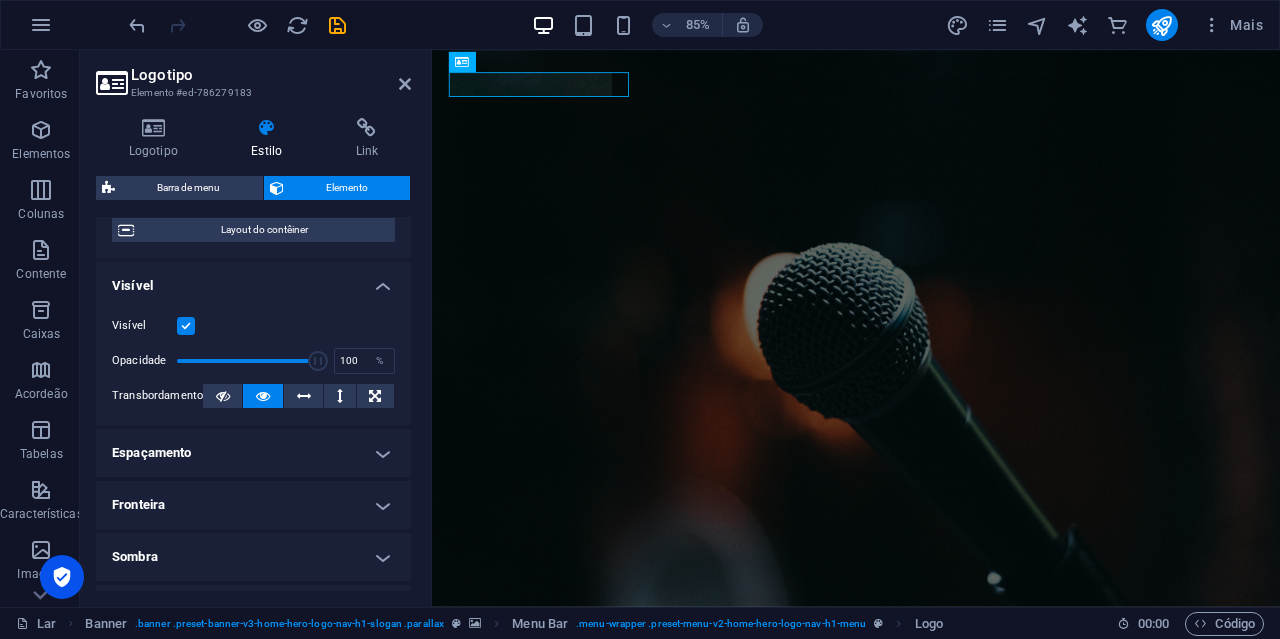 scroll, scrollTop: 200, scrollLeft: 0, axis: vertical 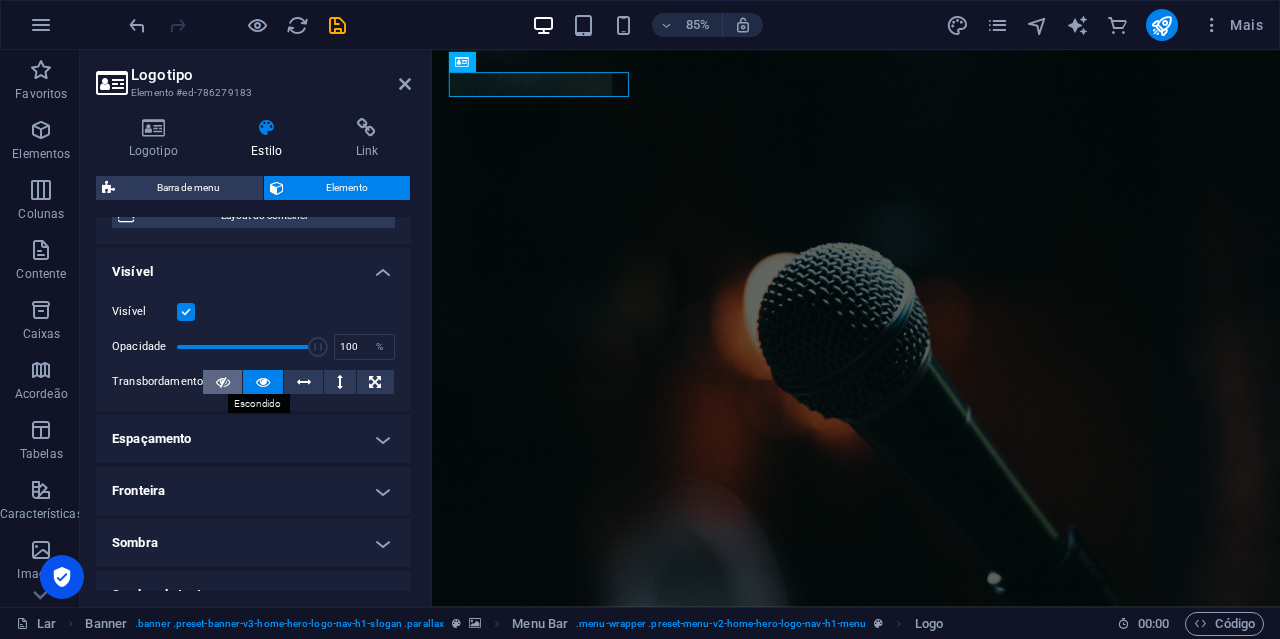 click at bounding box center [223, 382] 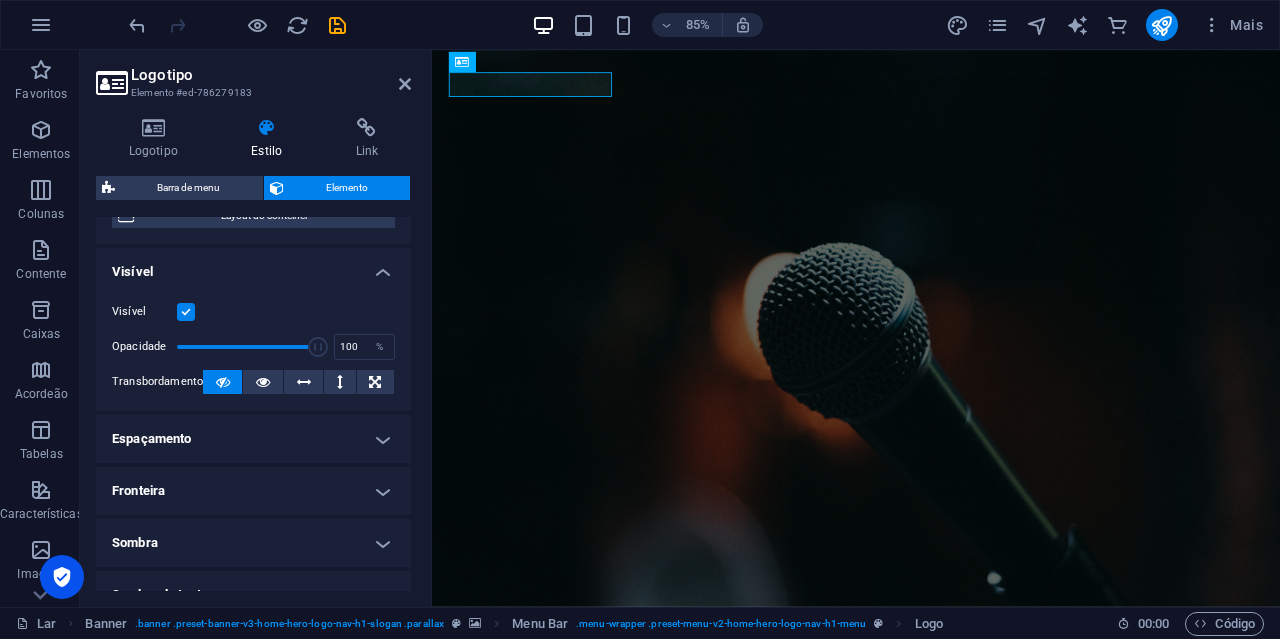 click at bounding box center [223, 382] 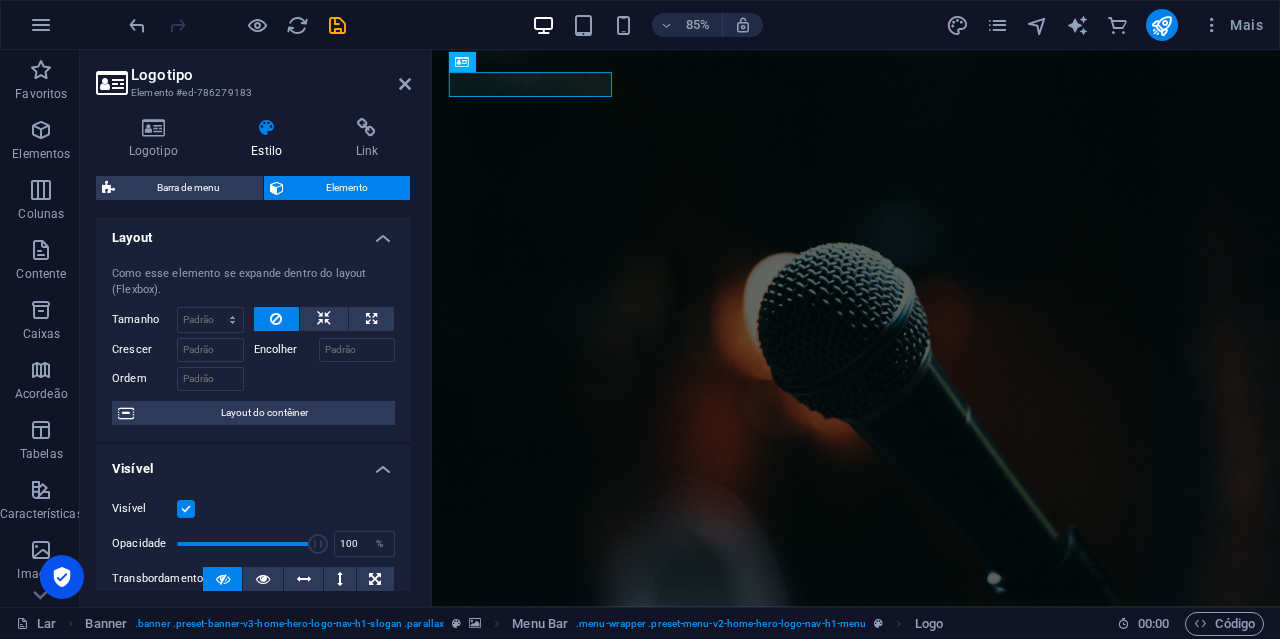 scroll, scrollTop: 0, scrollLeft: 0, axis: both 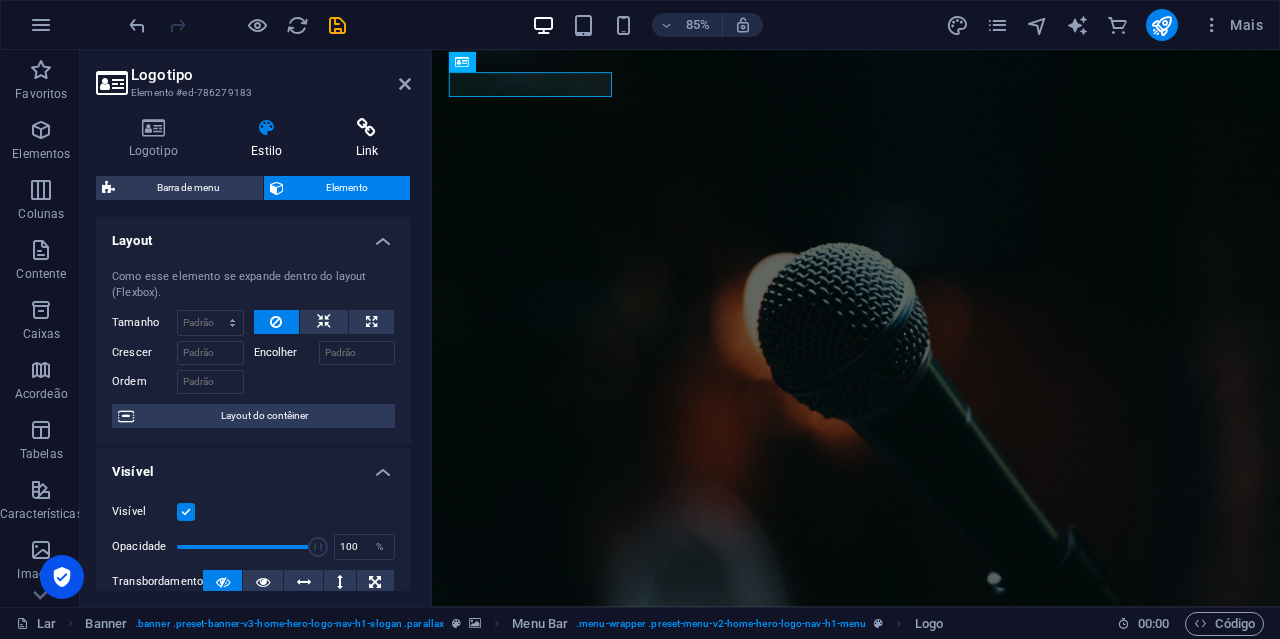 click at bounding box center [367, 128] 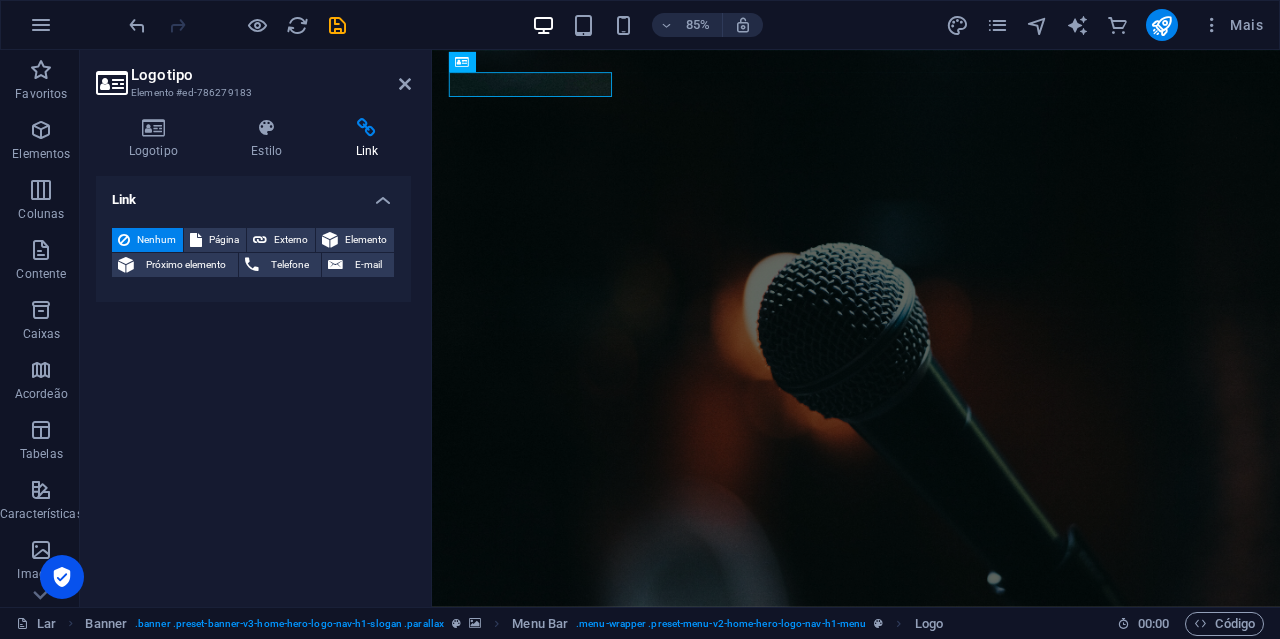 click at bounding box center [367, 128] 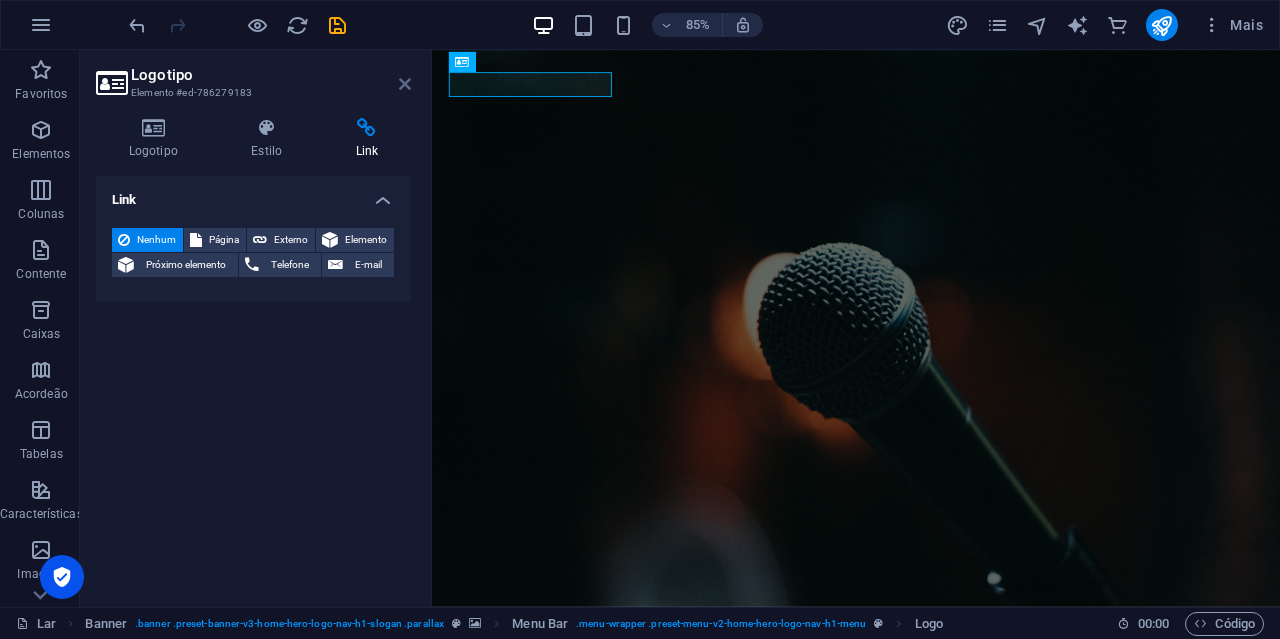 click at bounding box center [405, 84] 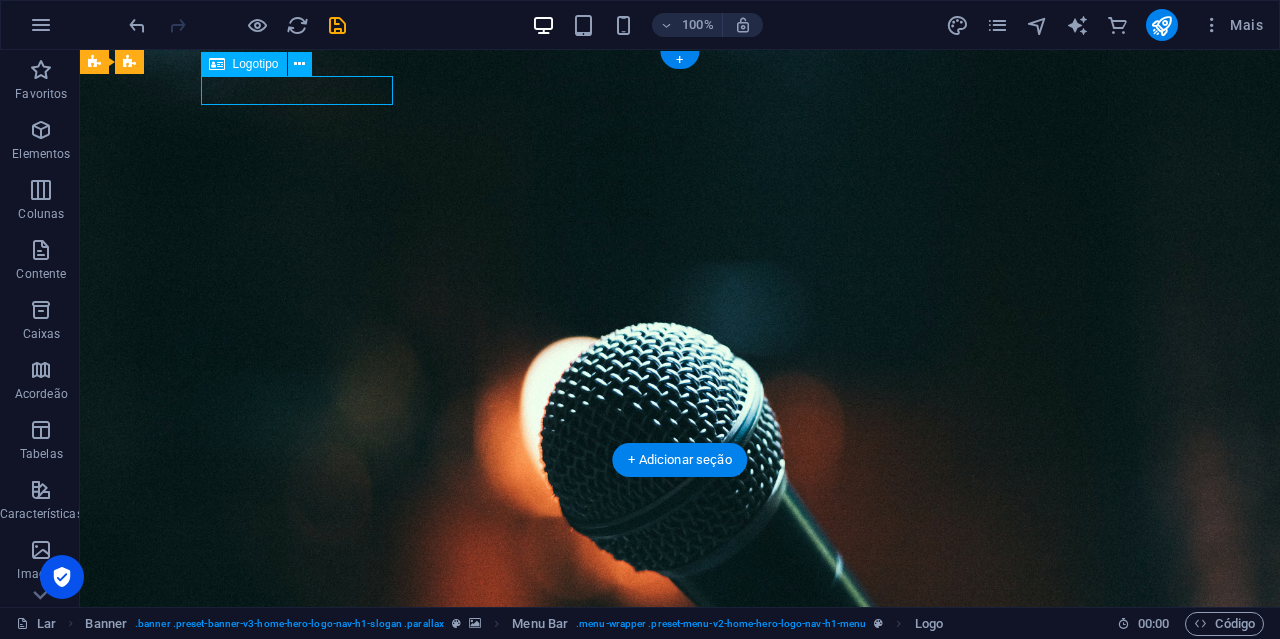 drag, startPoint x: 204, startPoint y: 85, endPoint x: 223, endPoint y: 84, distance: 19.026299 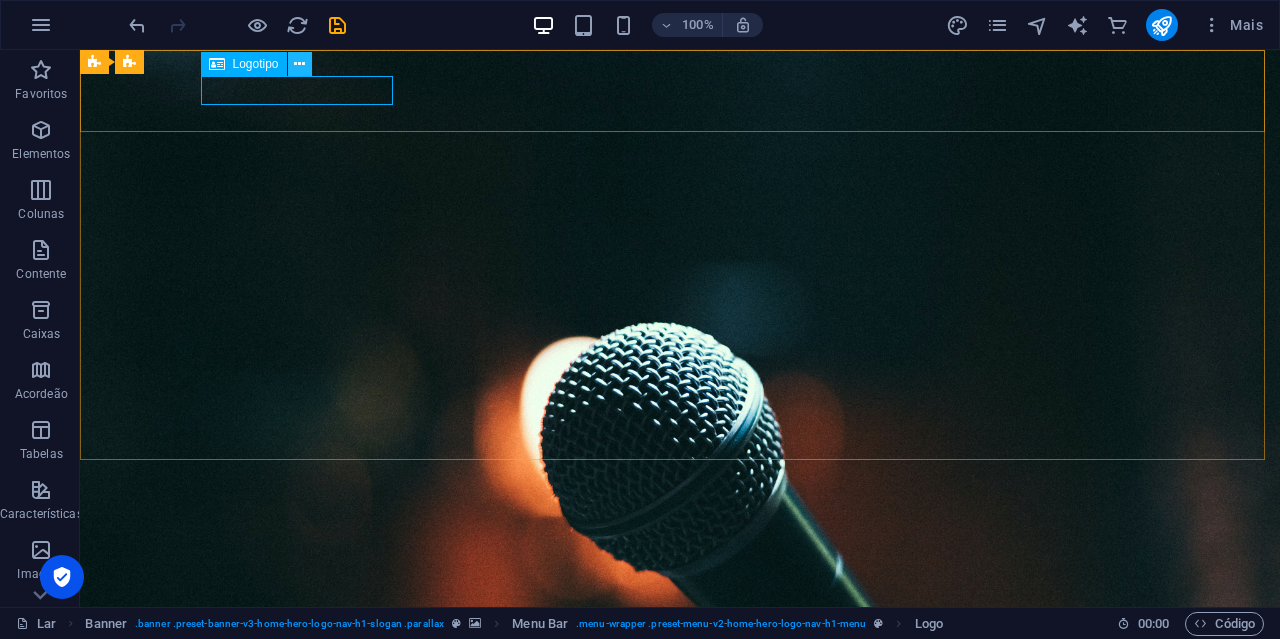click at bounding box center [300, 64] 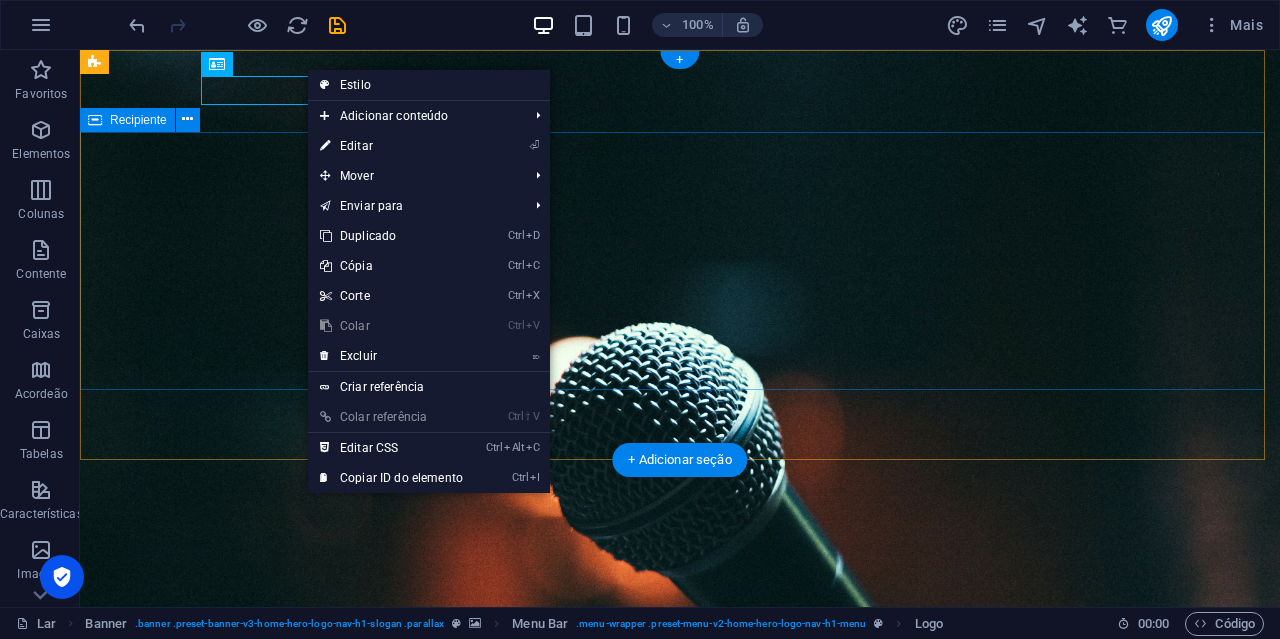 click on "Bem-vindo ao Blog de Esttylo Criando a atmosfera musical perfeita para você!" at bounding box center [680, 884] 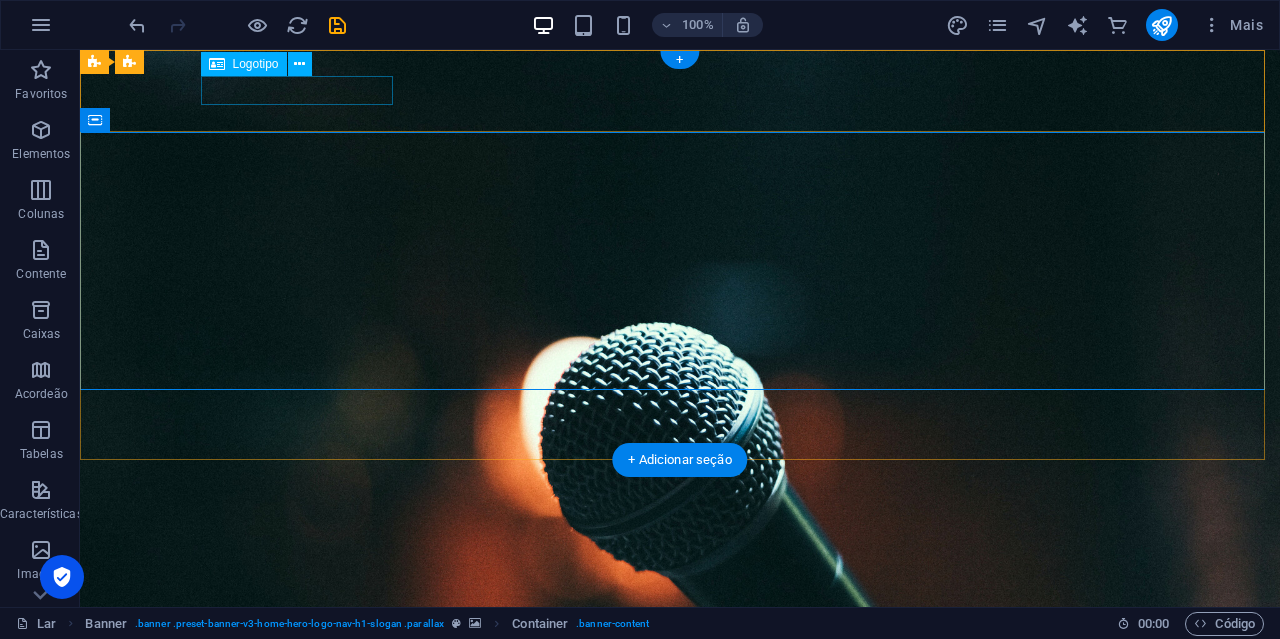 click on "Blog de estilo" at bounding box center [680, 674] 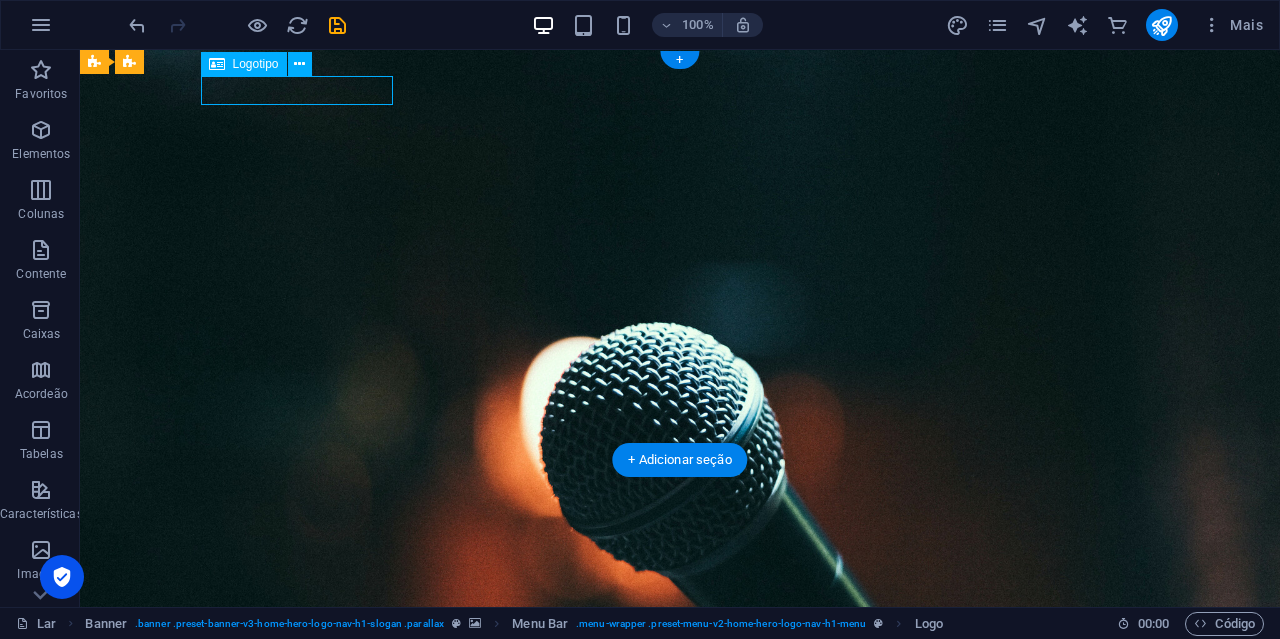 click on "Blog de estilo" at bounding box center [680, 674] 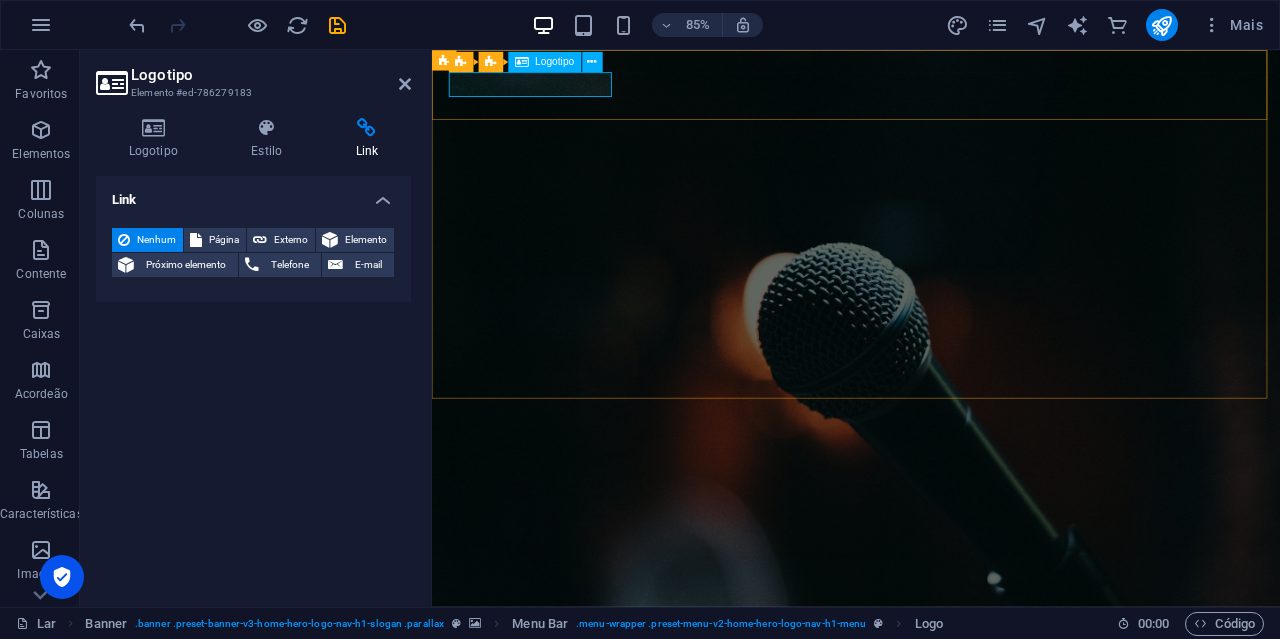 click on "Blog de estilo" at bounding box center (931, 674) 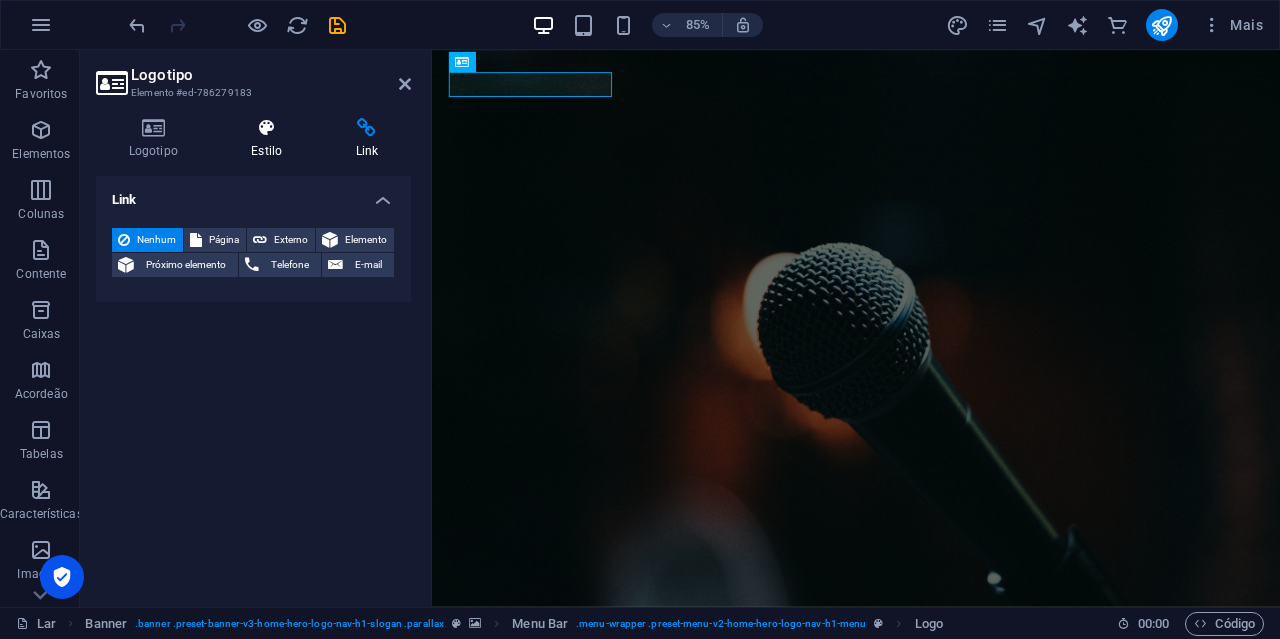 click on "Estilo" at bounding box center (271, 139) 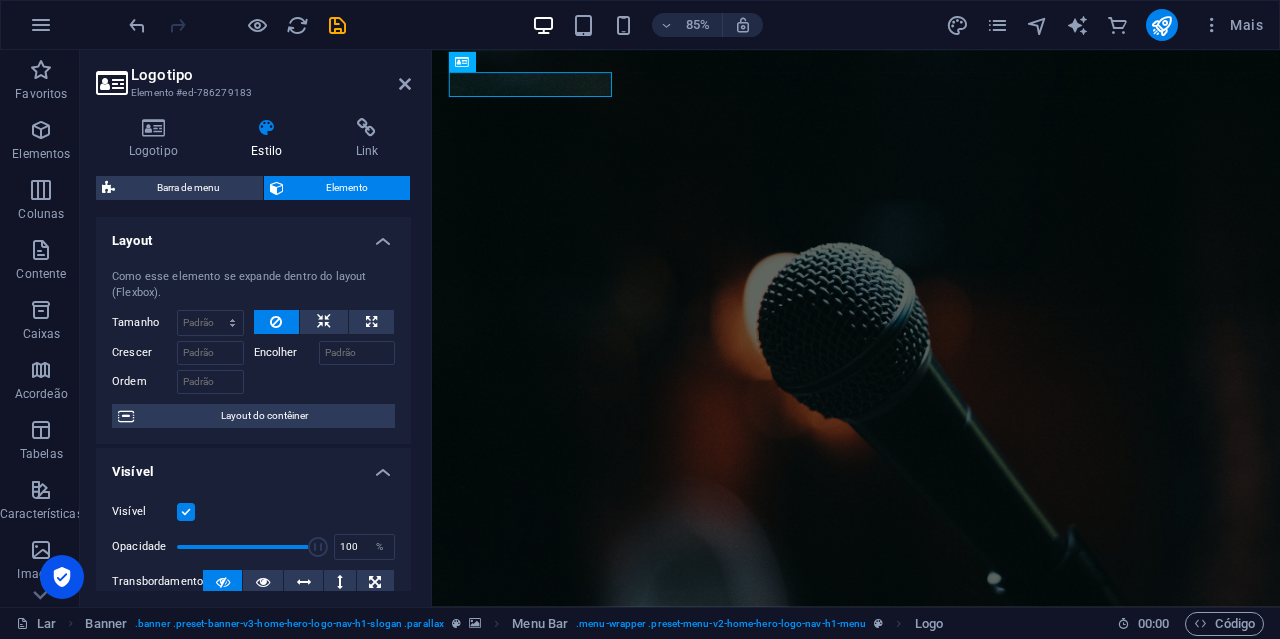 click on "Elemento" at bounding box center (347, 187) 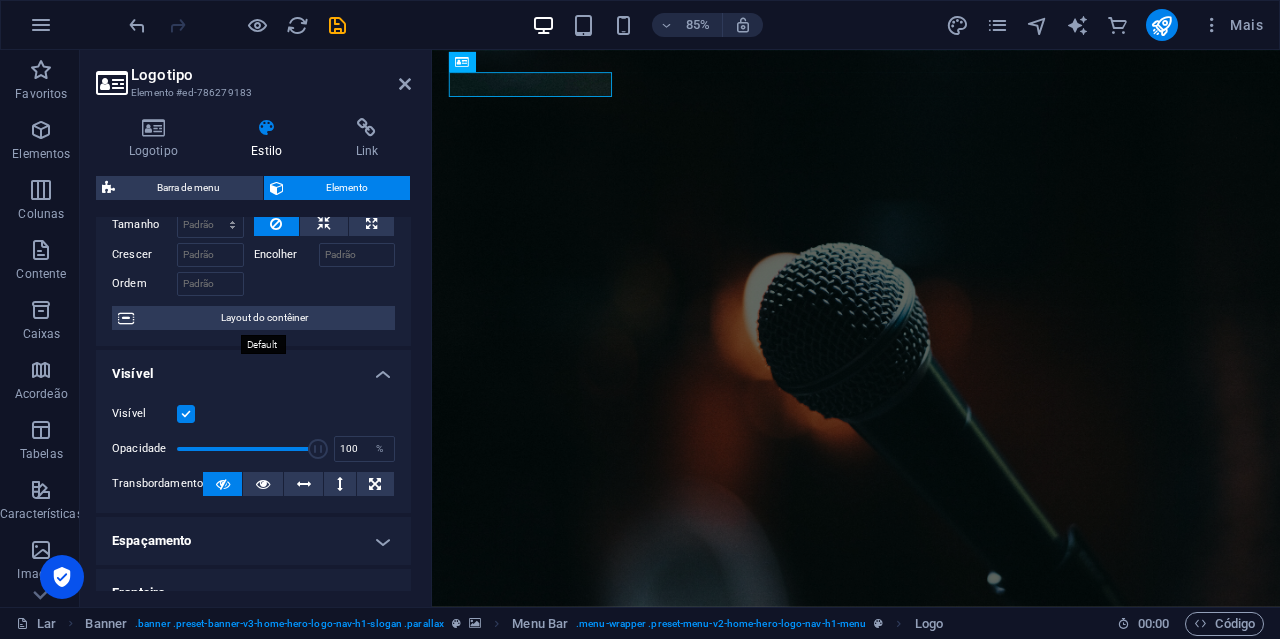 scroll, scrollTop: 100, scrollLeft: 0, axis: vertical 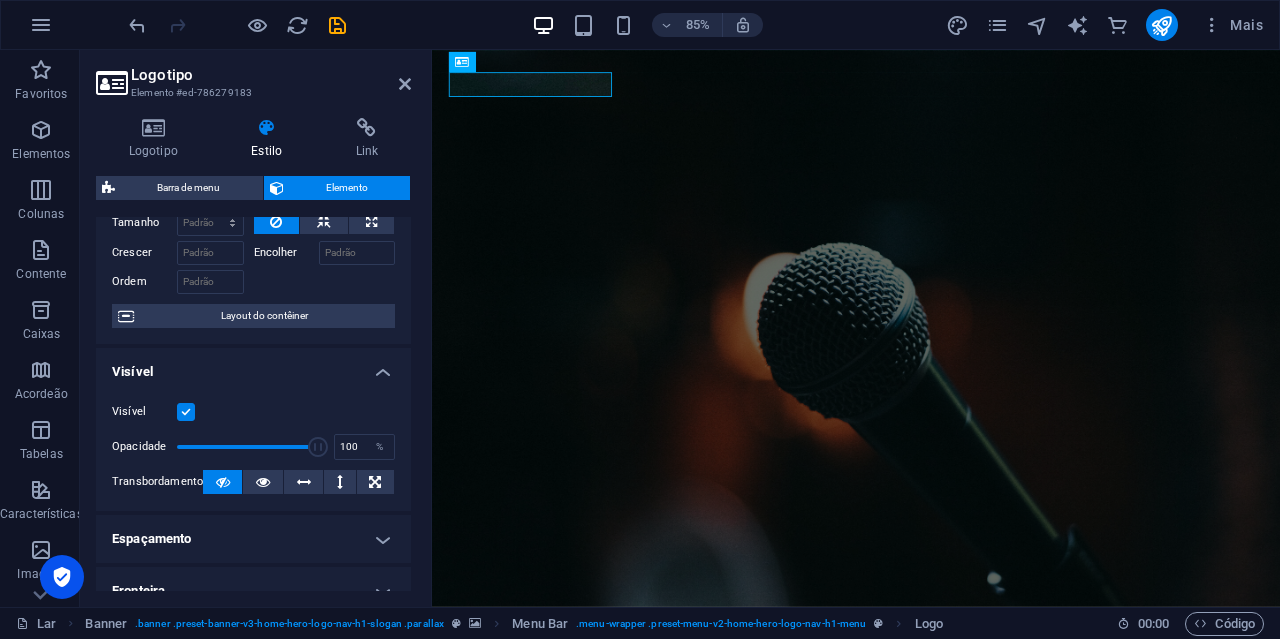 click on "Visível" at bounding box center (253, 366) 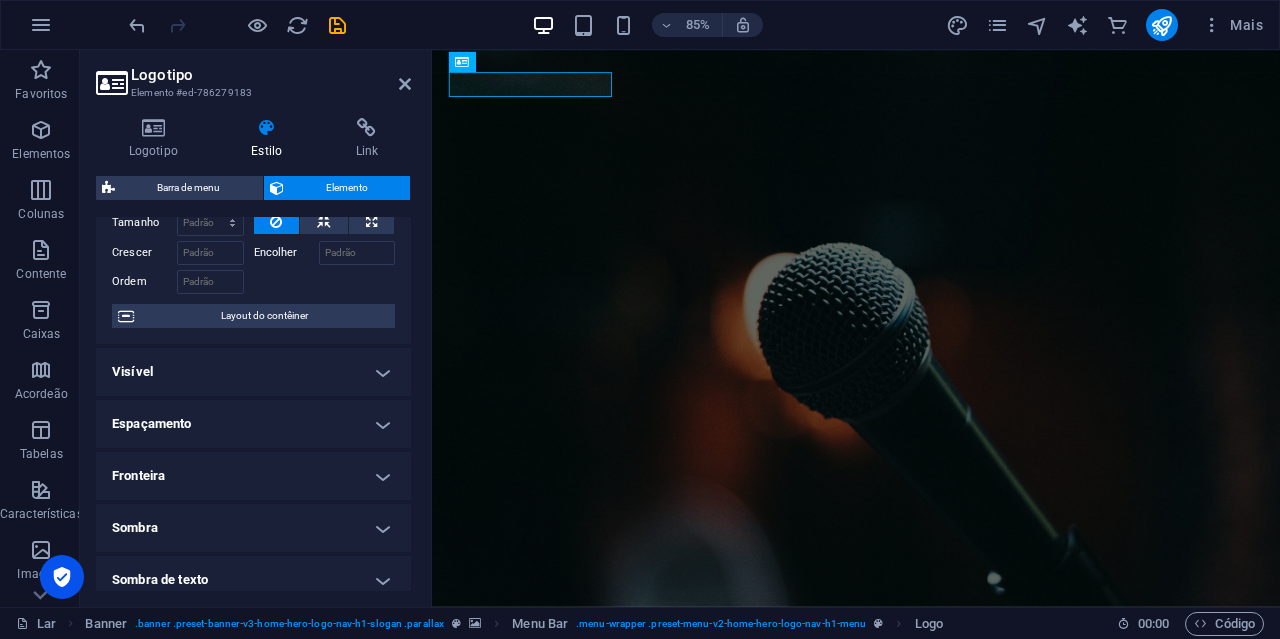 click on "Visível" at bounding box center (253, 372) 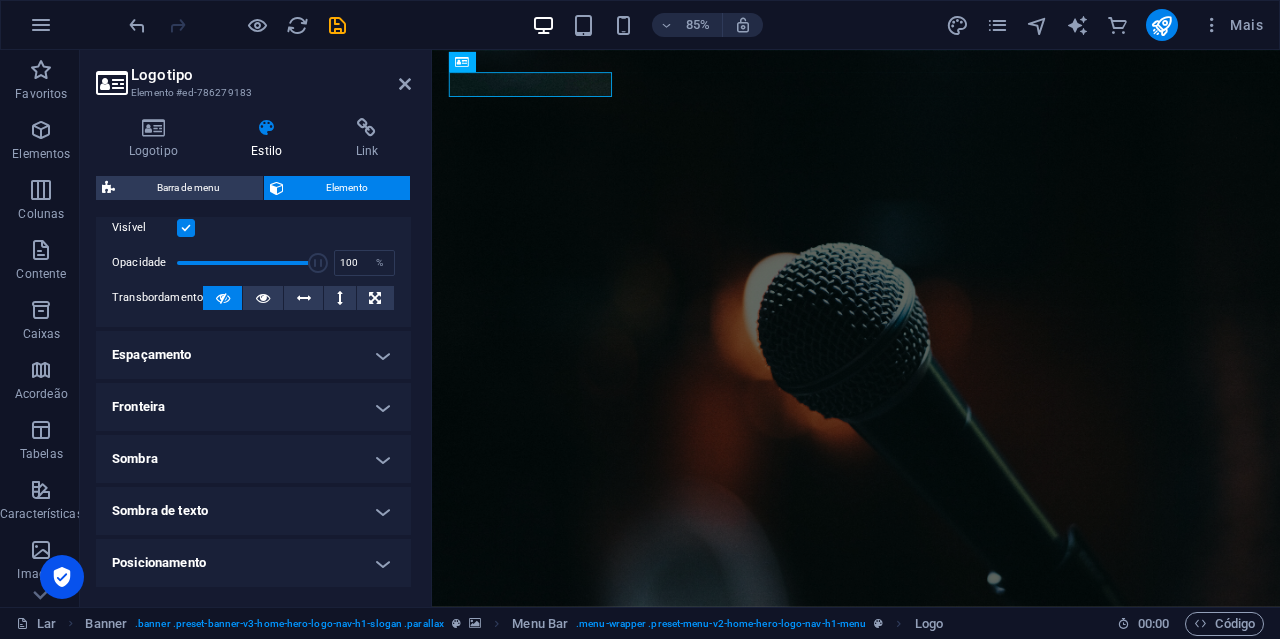 scroll, scrollTop: 300, scrollLeft: 0, axis: vertical 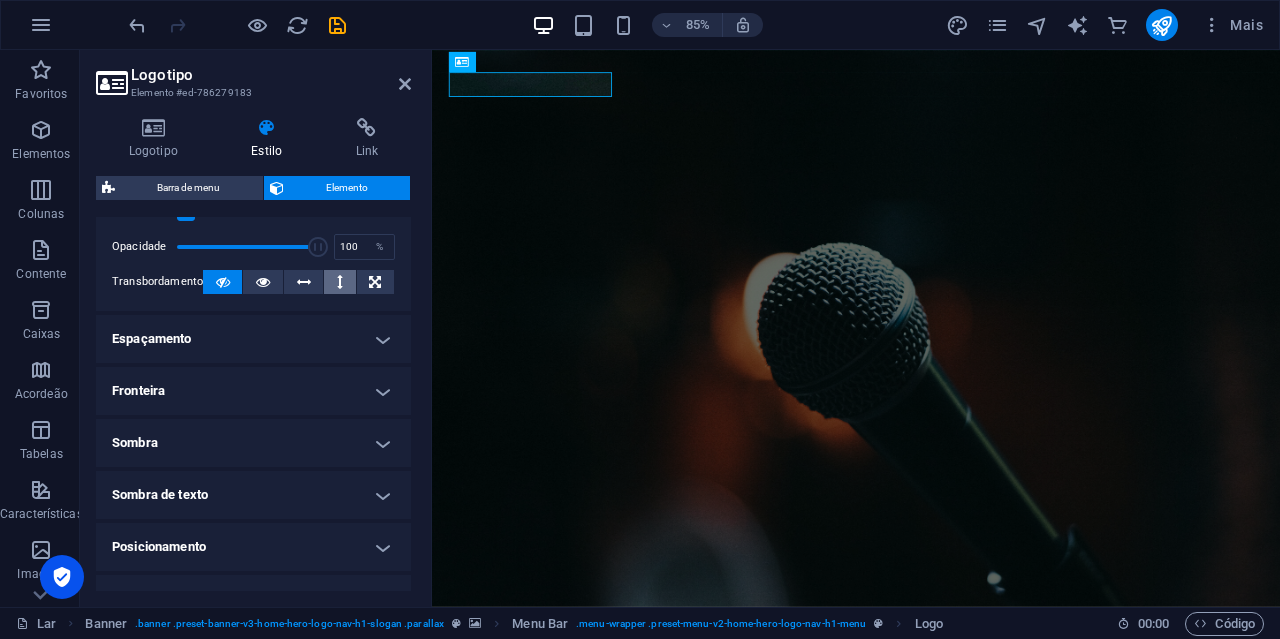 click at bounding box center (340, 282) 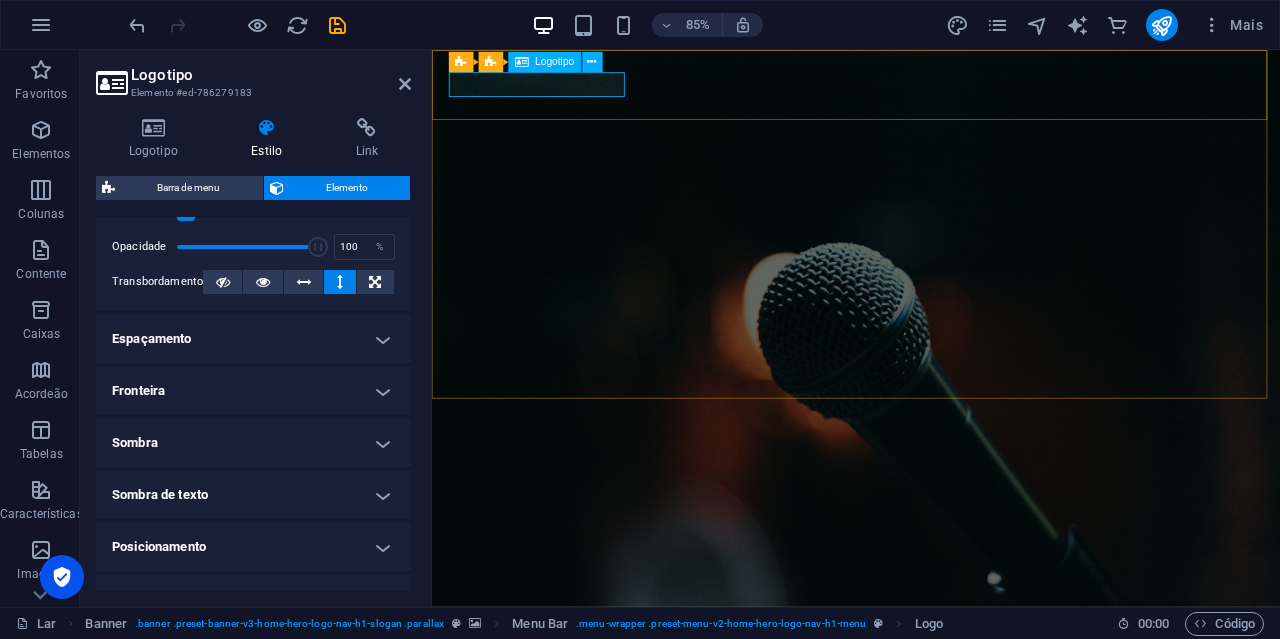 scroll, scrollTop: 2, scrollLeft: 0, axis: vertical 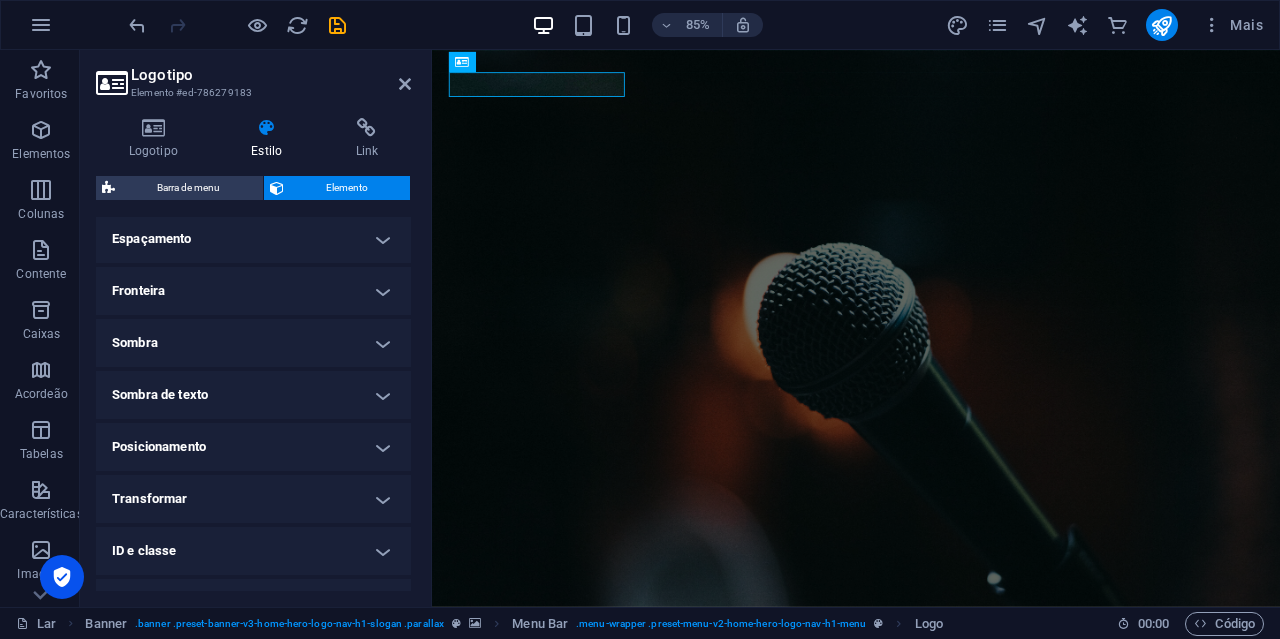click on "Sombra" at bounding box center (253, 343) 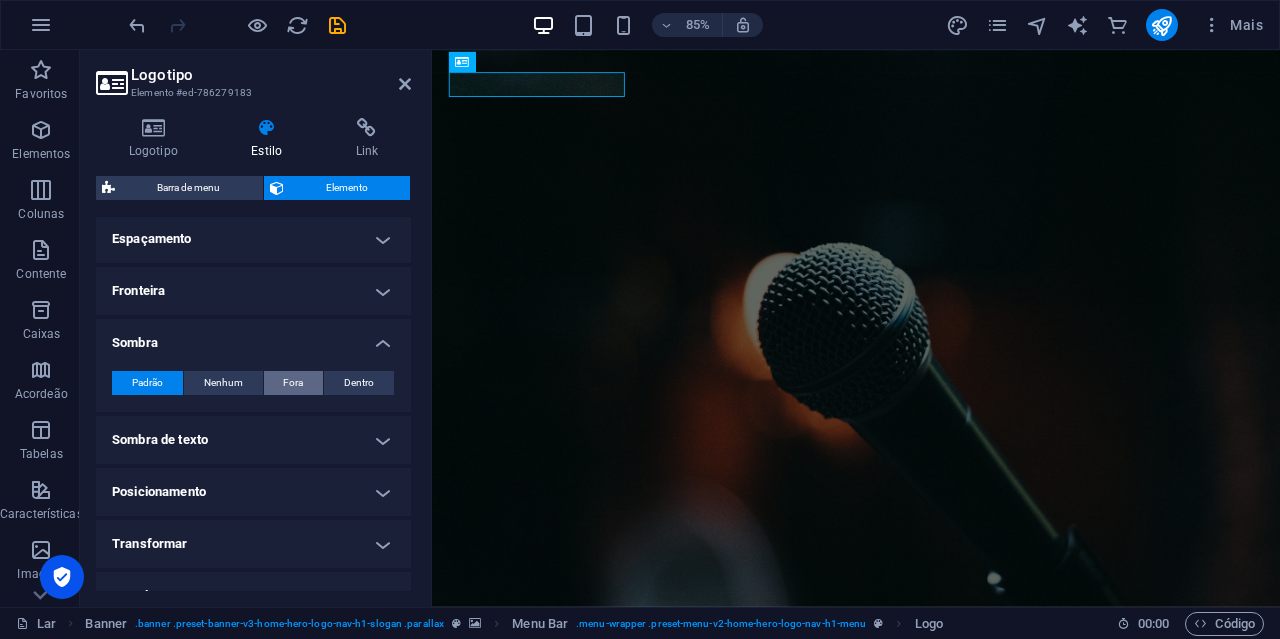 click on "Fora" at bounding box center (293, 382) 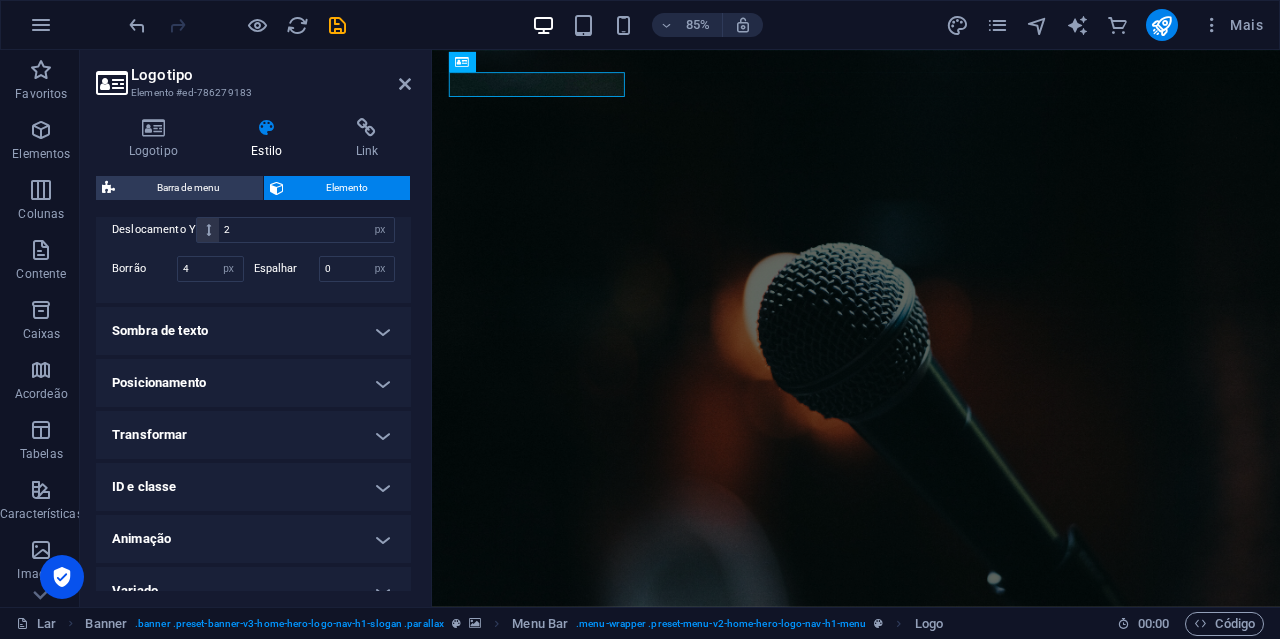 scroll, scrollTop: 669, scrollLeft: 0, axis: vertical 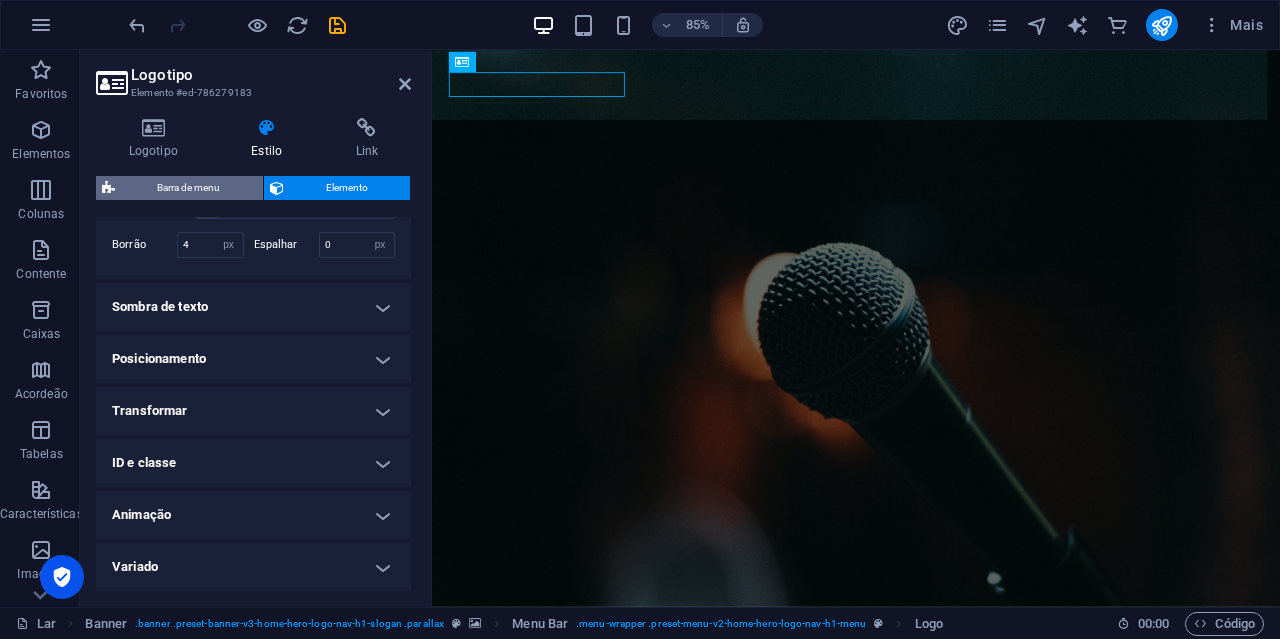 click on "Barra de menu" at bounding box center [188, 187] 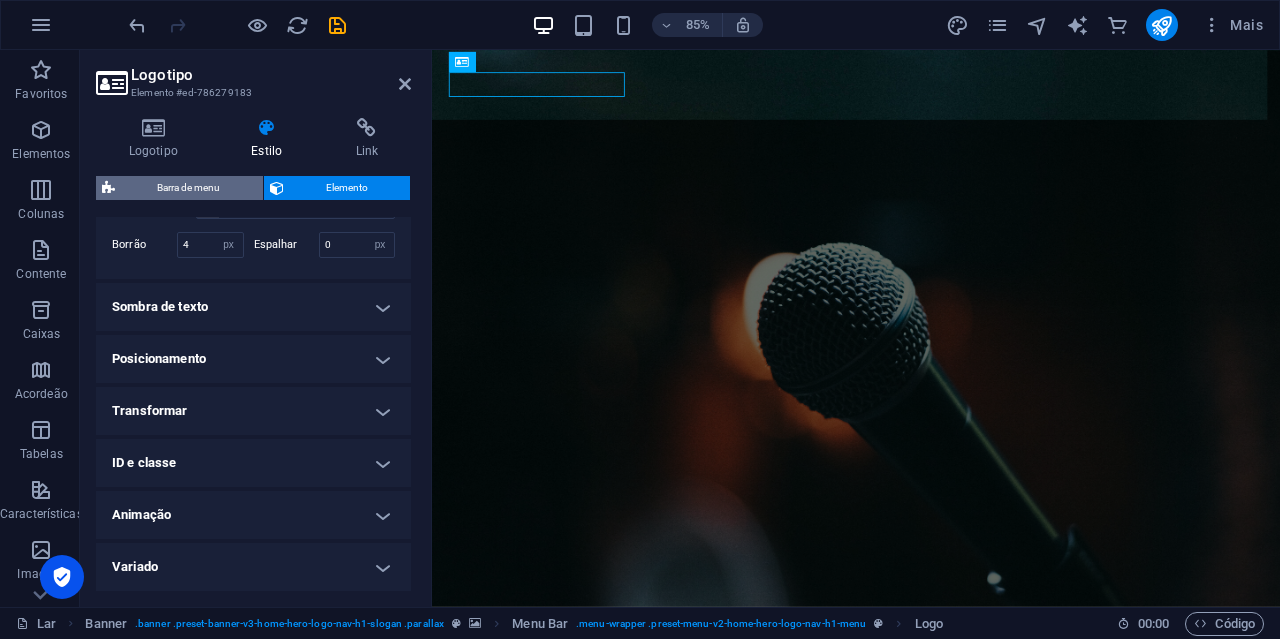 select on "rem" 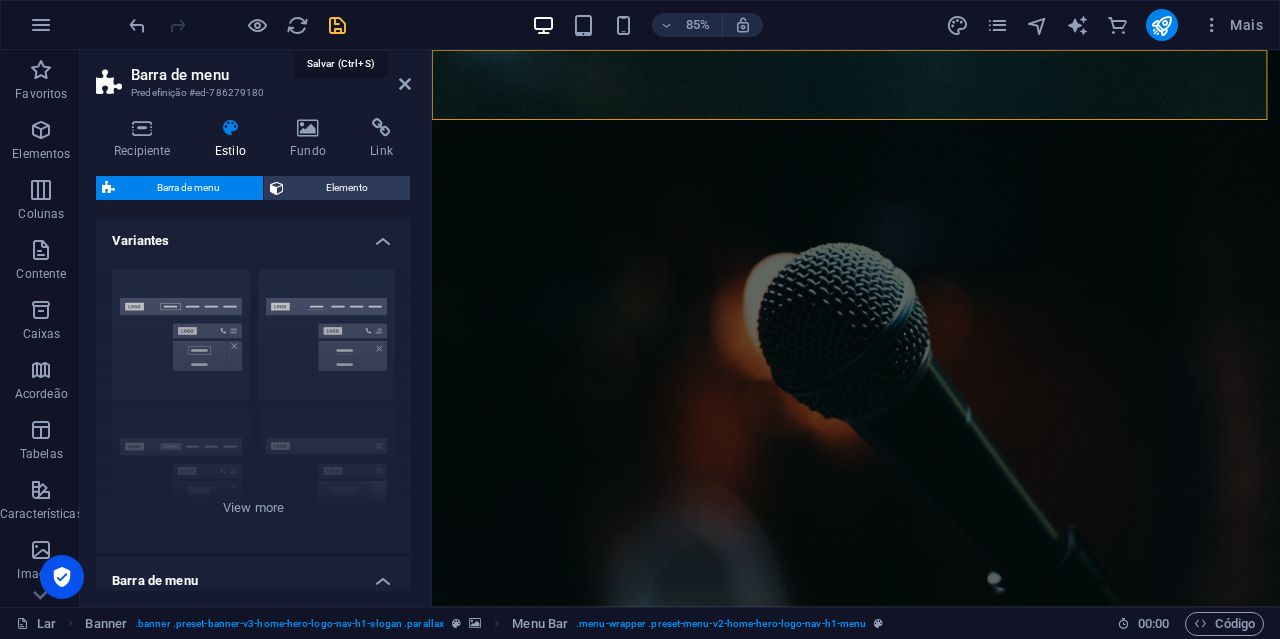 click at bounding box center (337, 25) 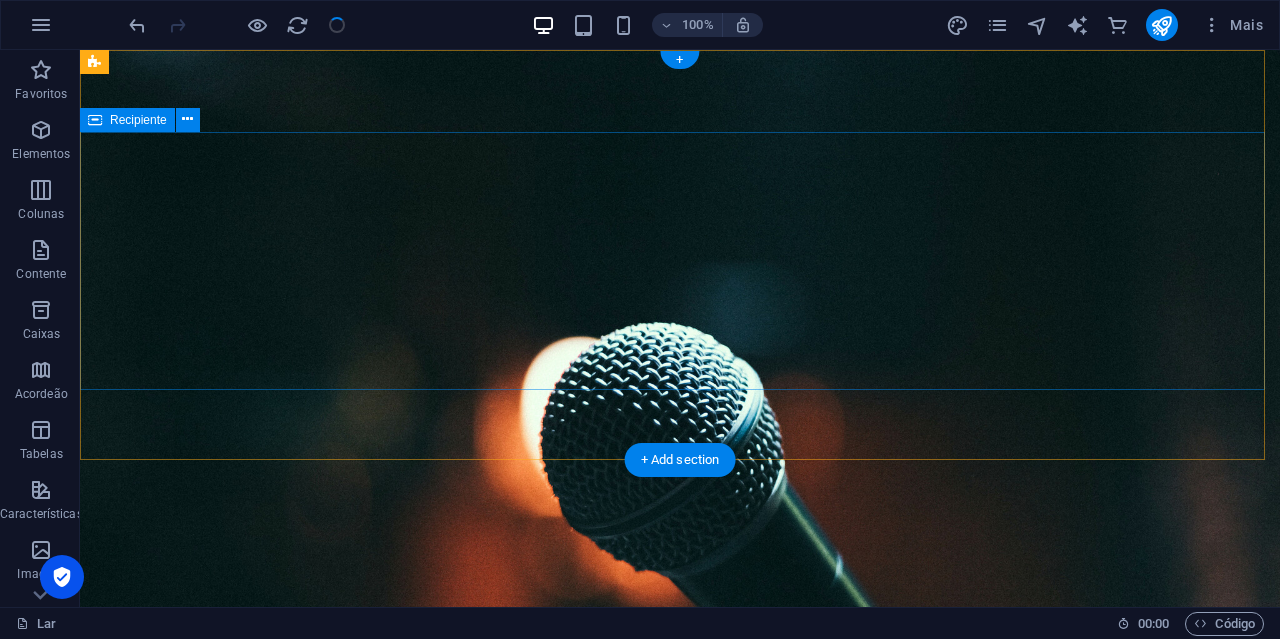 click on "Bem-vindo ao Blog de Esttylo Criando a atmosfera musical perfeita para você!" at bounding box center [680, 811] 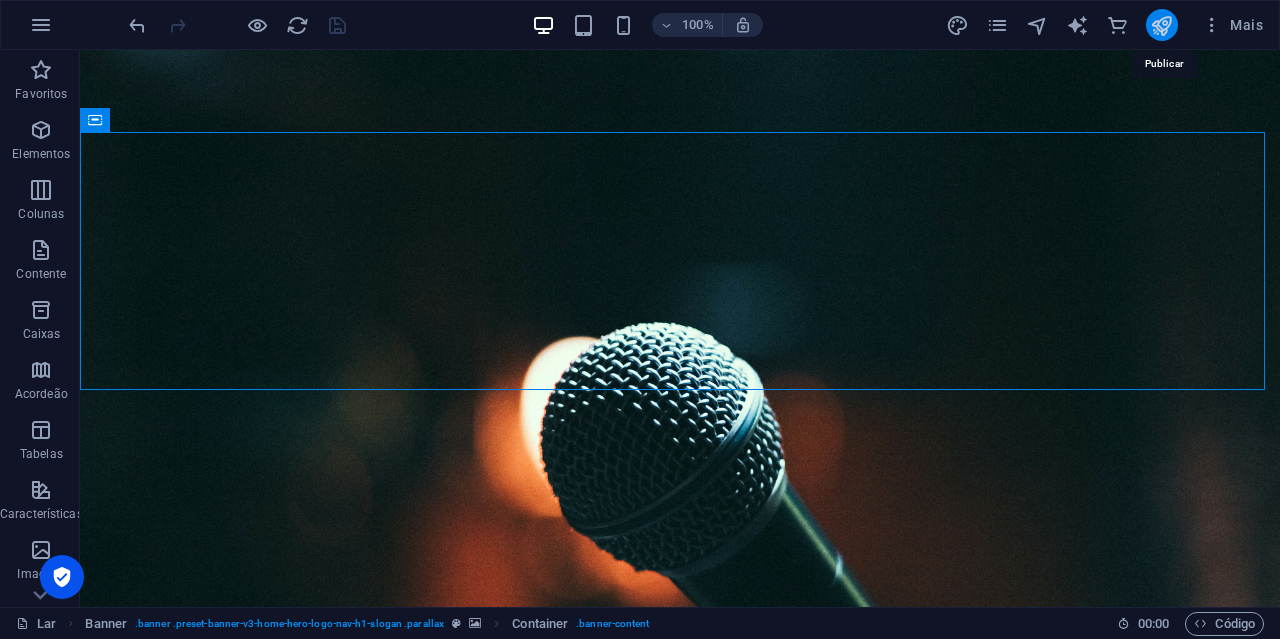 click at bounding box center [1161, 25] 